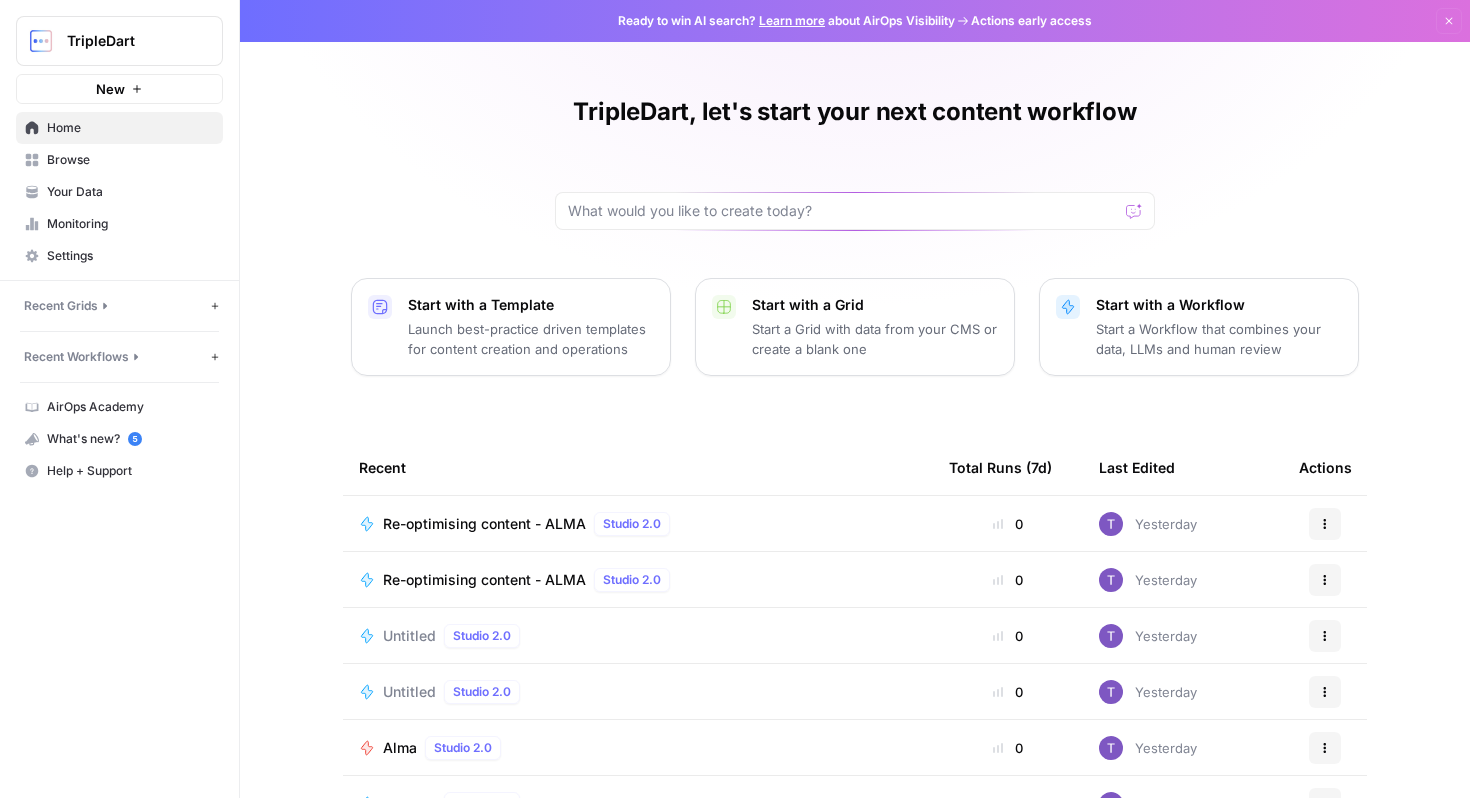 scroll, scrollTop: 0, scrollLeft: 0, axis: both 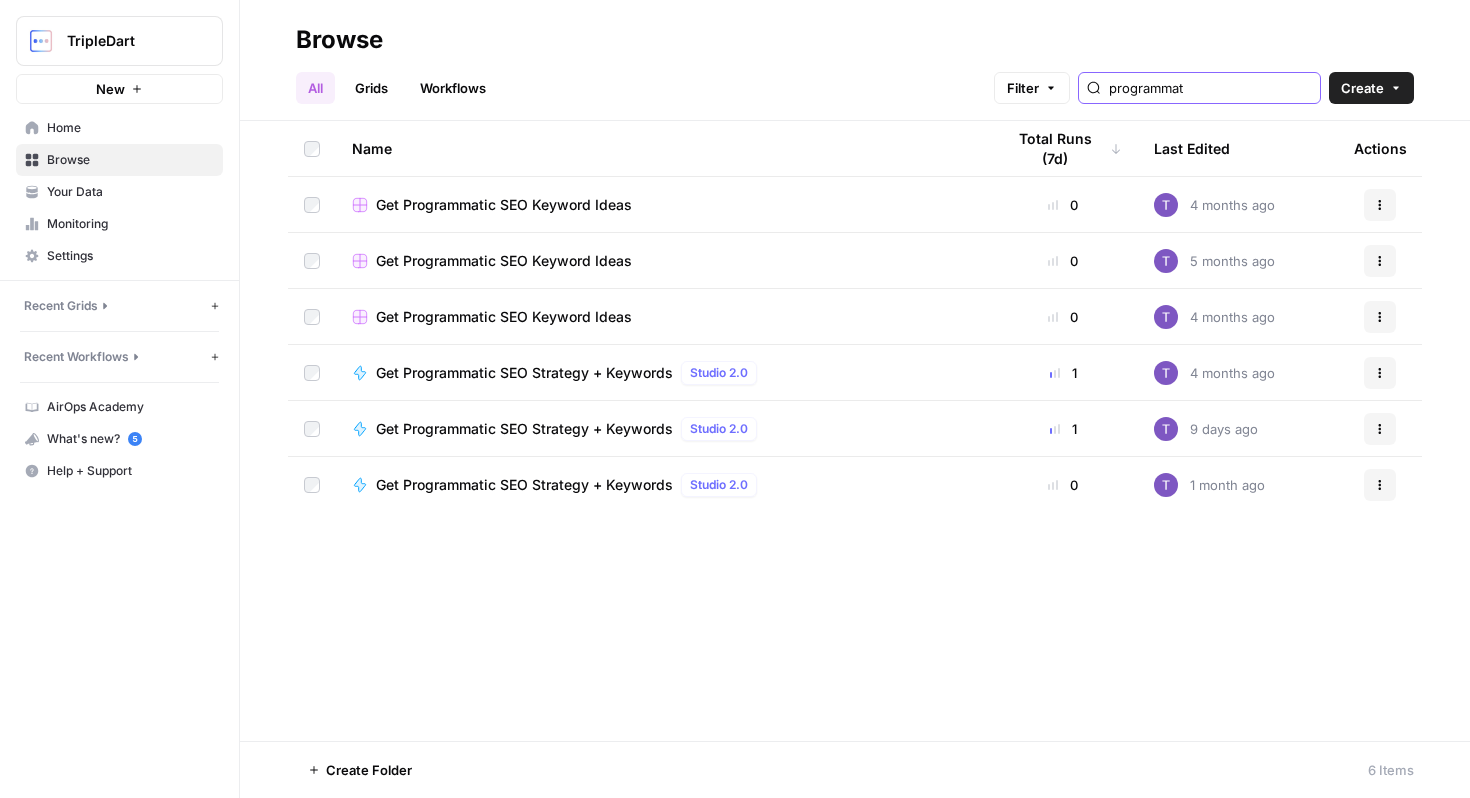 click on "programmat" at bounding box center [1210, 88] 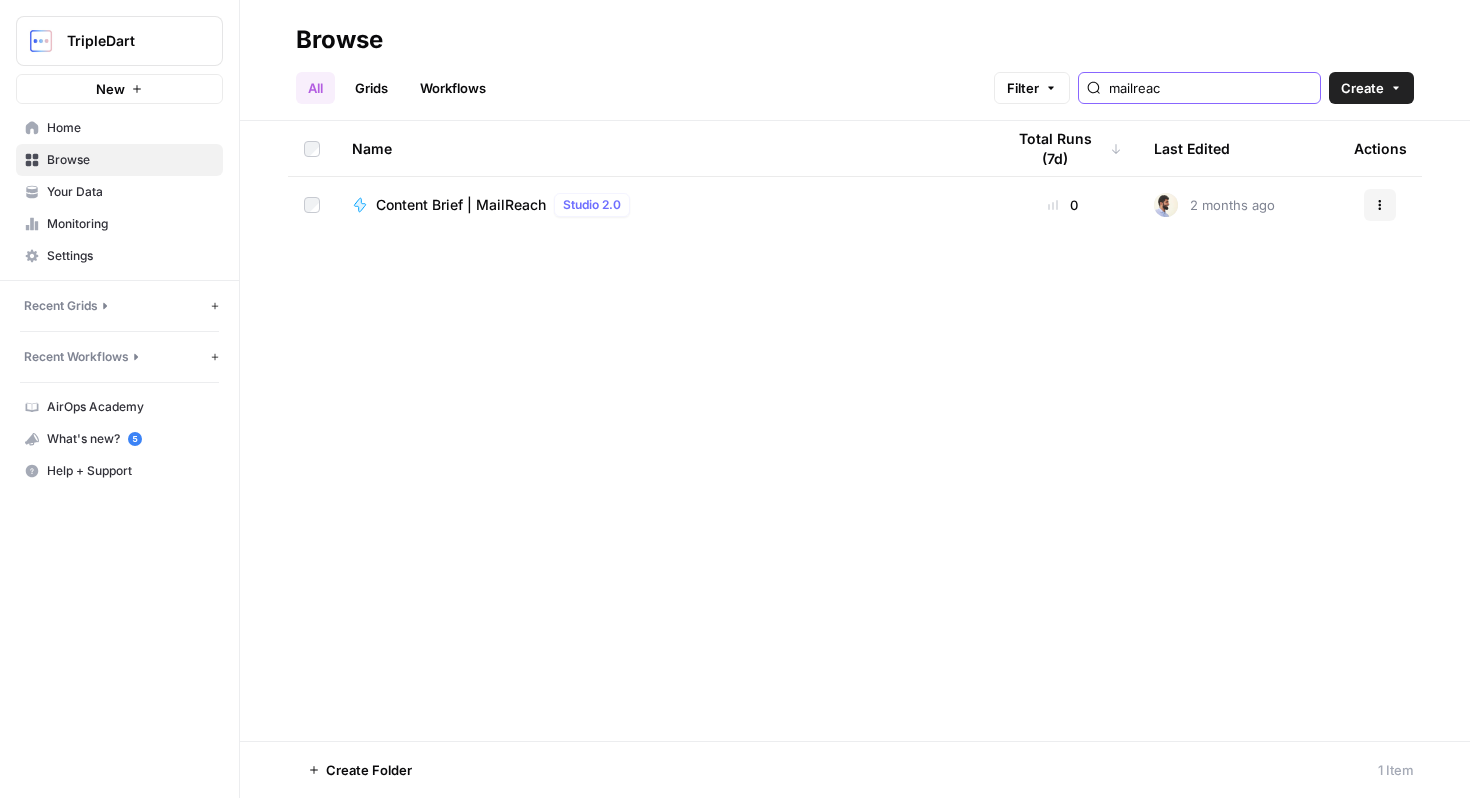 type on "mailreac" 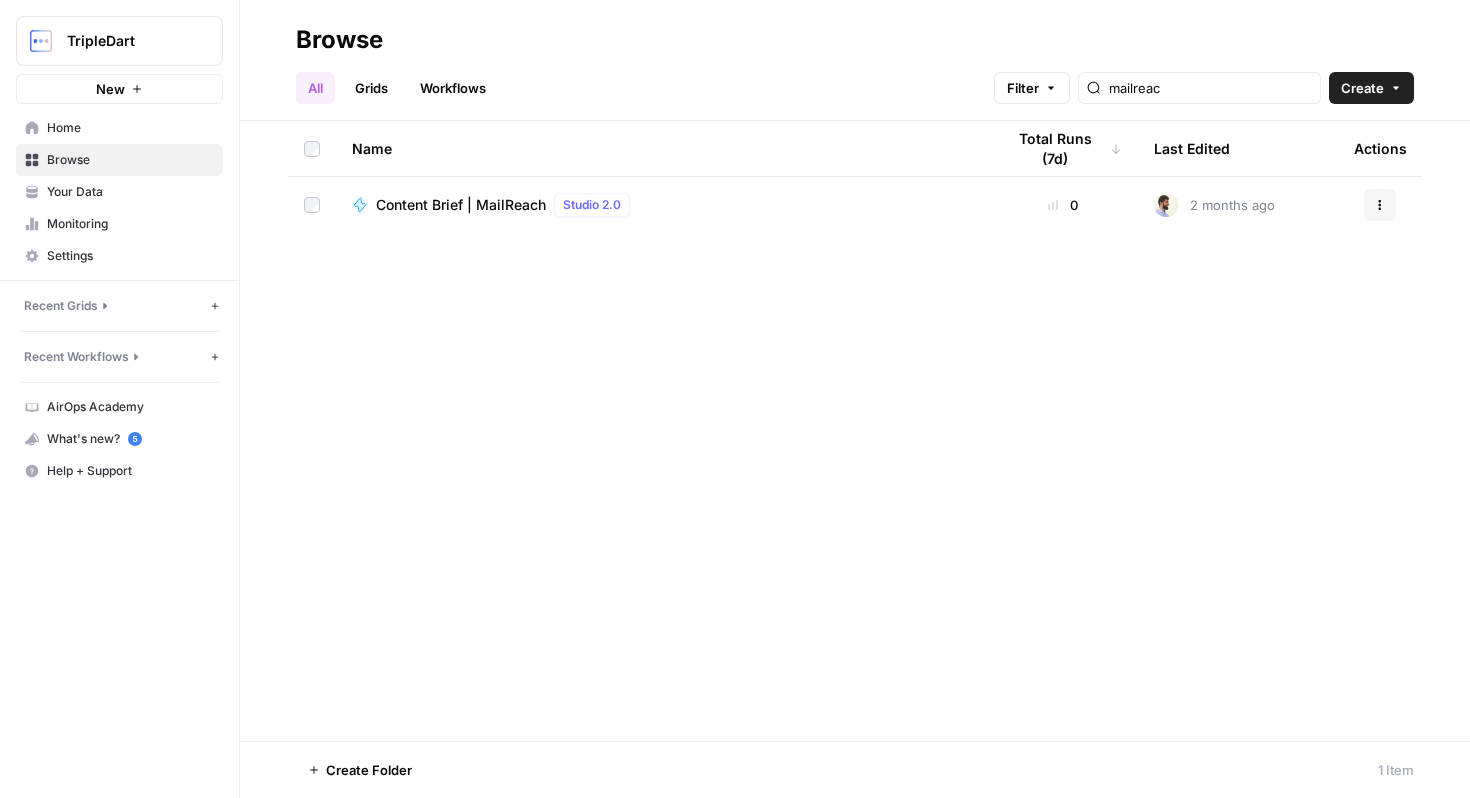 click on "New" at bounding box center (110, 89) 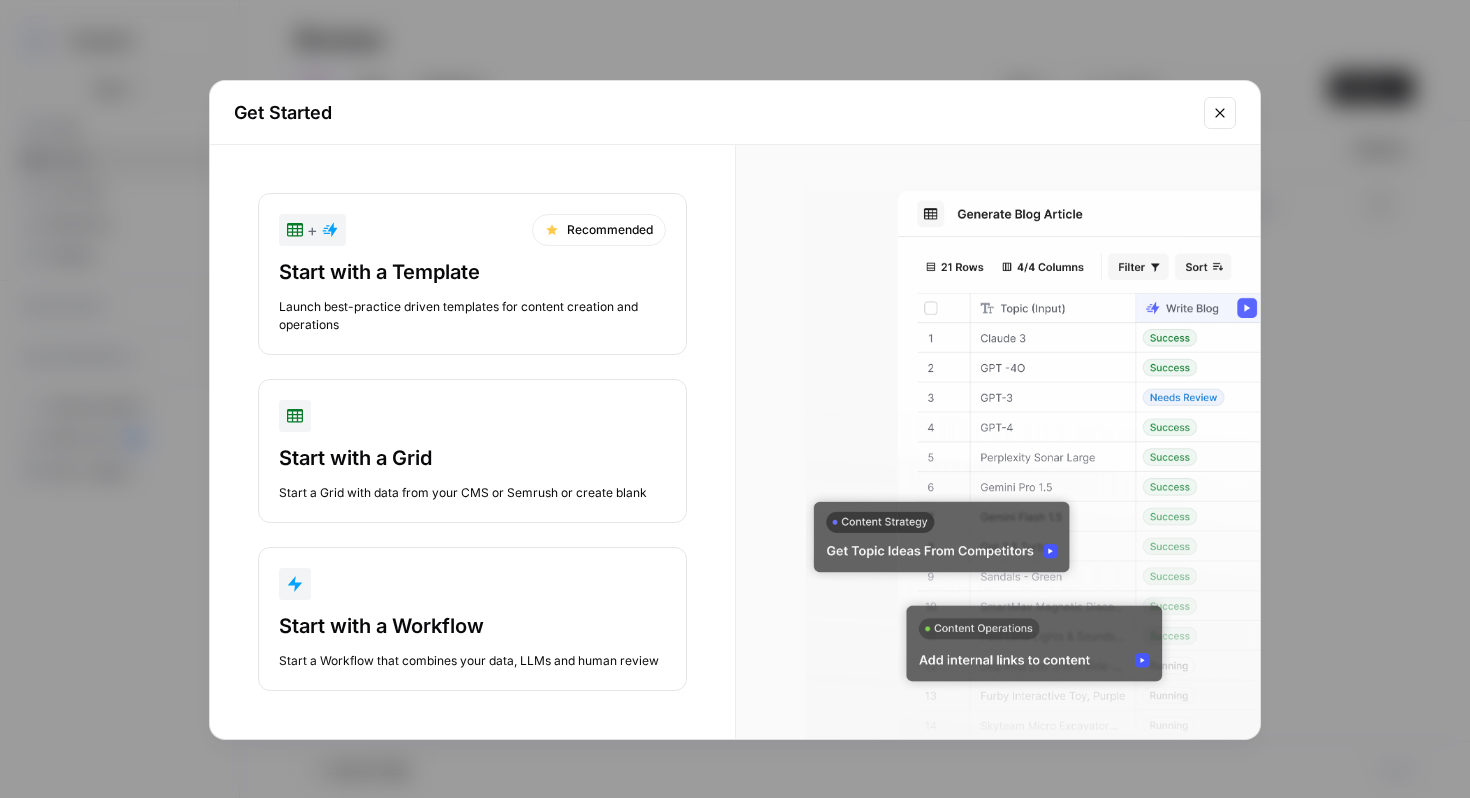 click on "+ Recommended Start with a Template Launch best-practice driven templates for content creation and operations" at bounding box center (472, 274) 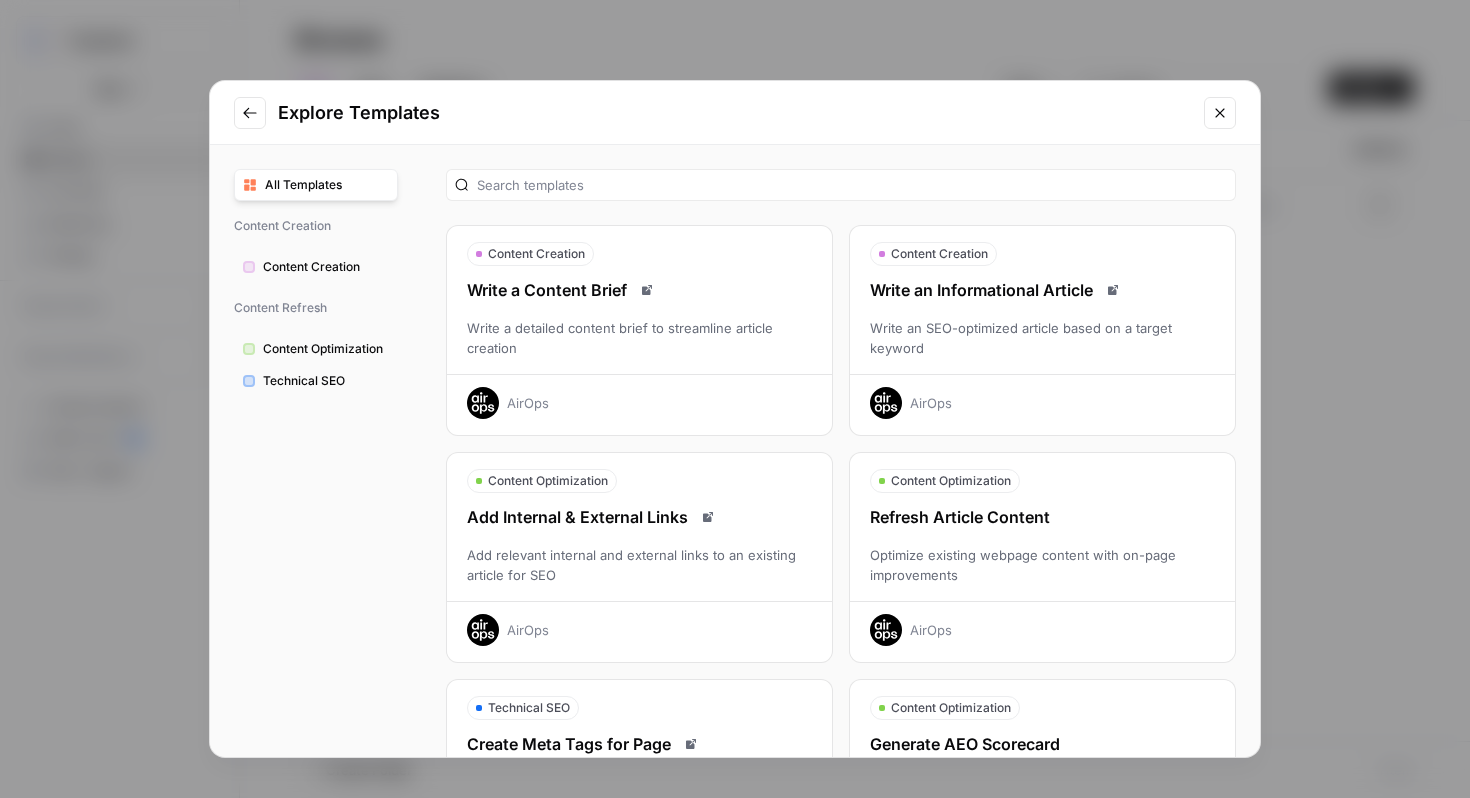 click on "Content Creation" at bounding box center (326, 267) 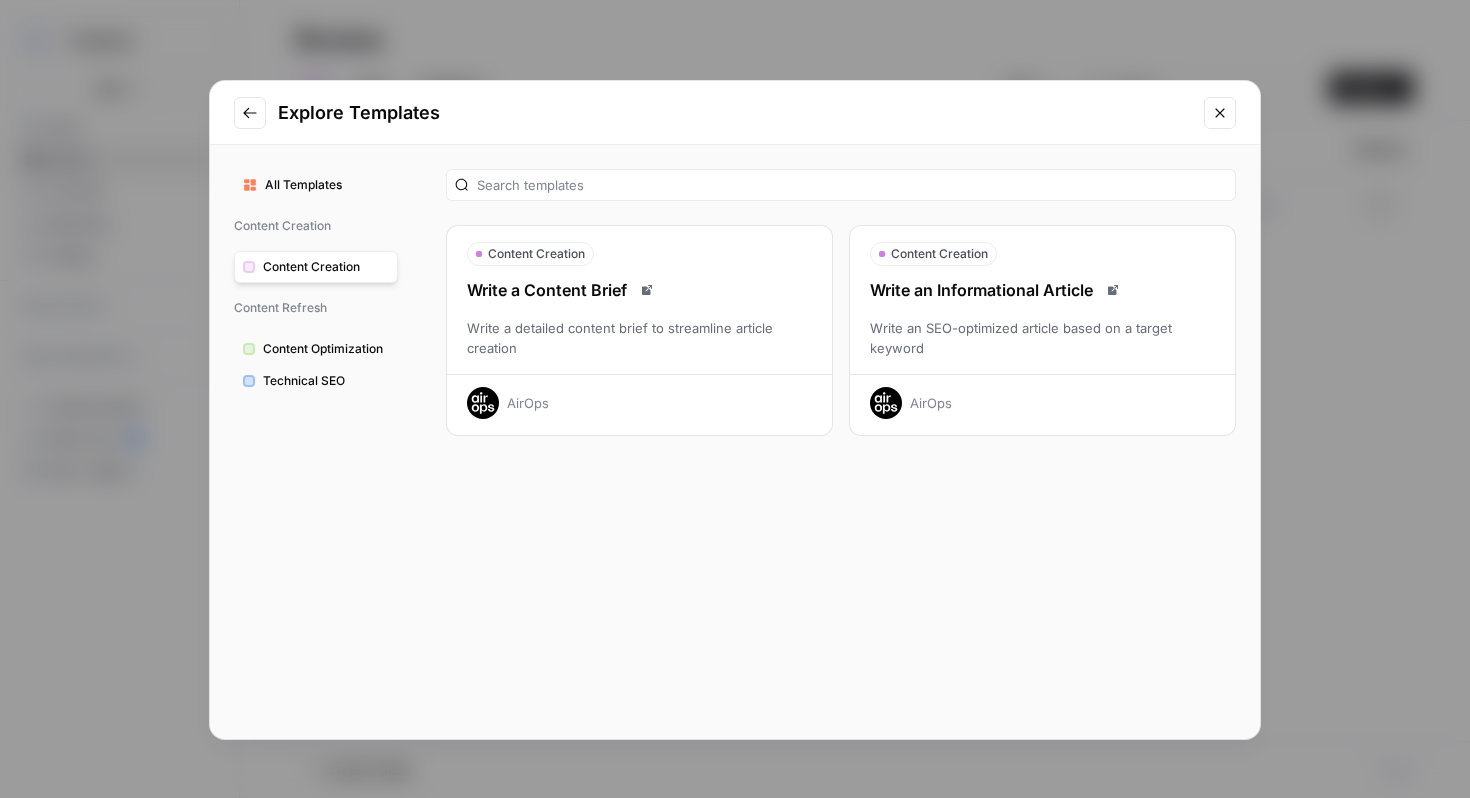 click on "Write an Informational Article" at bounding box center (1042, 290) 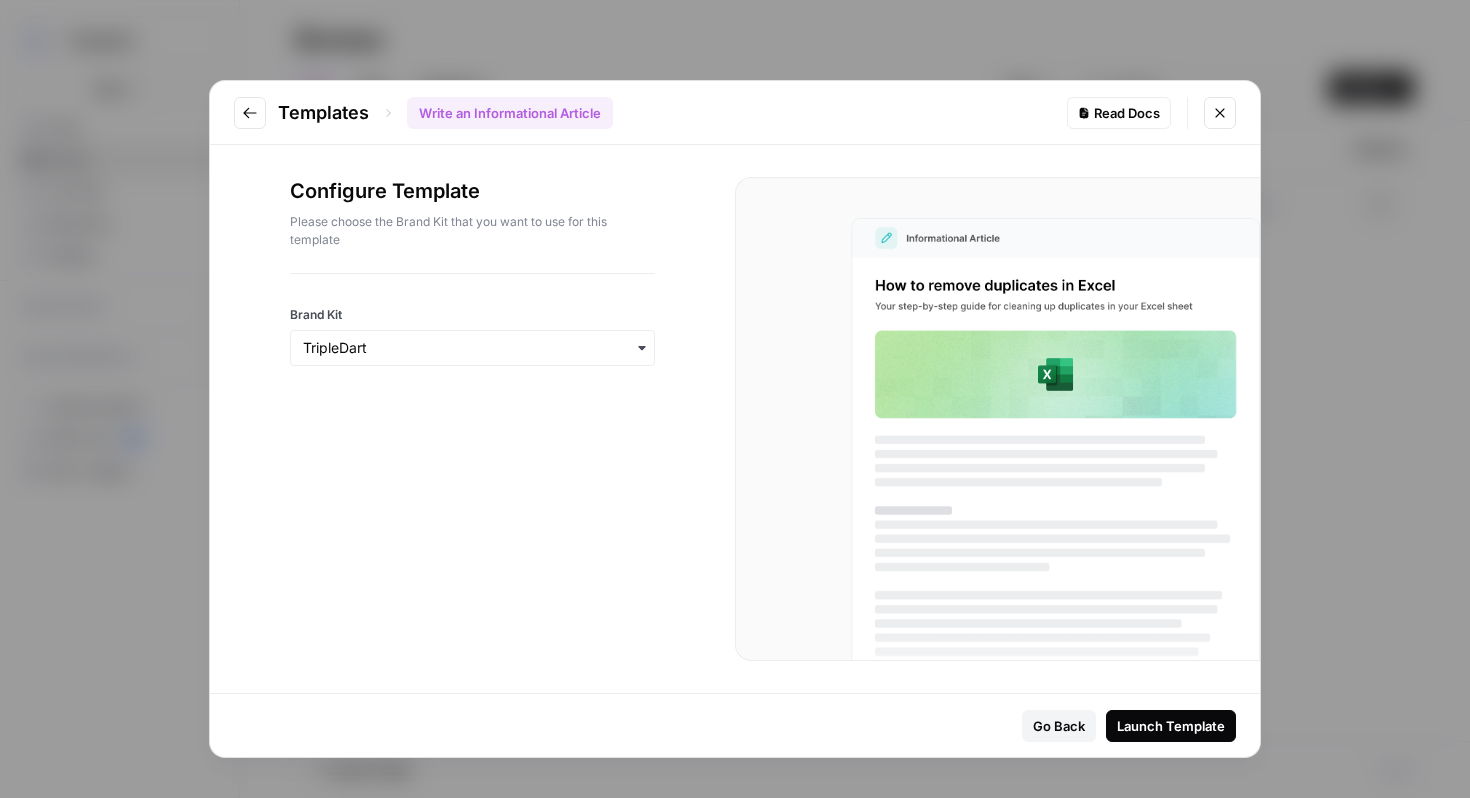 click at bounding box center [472, 348] 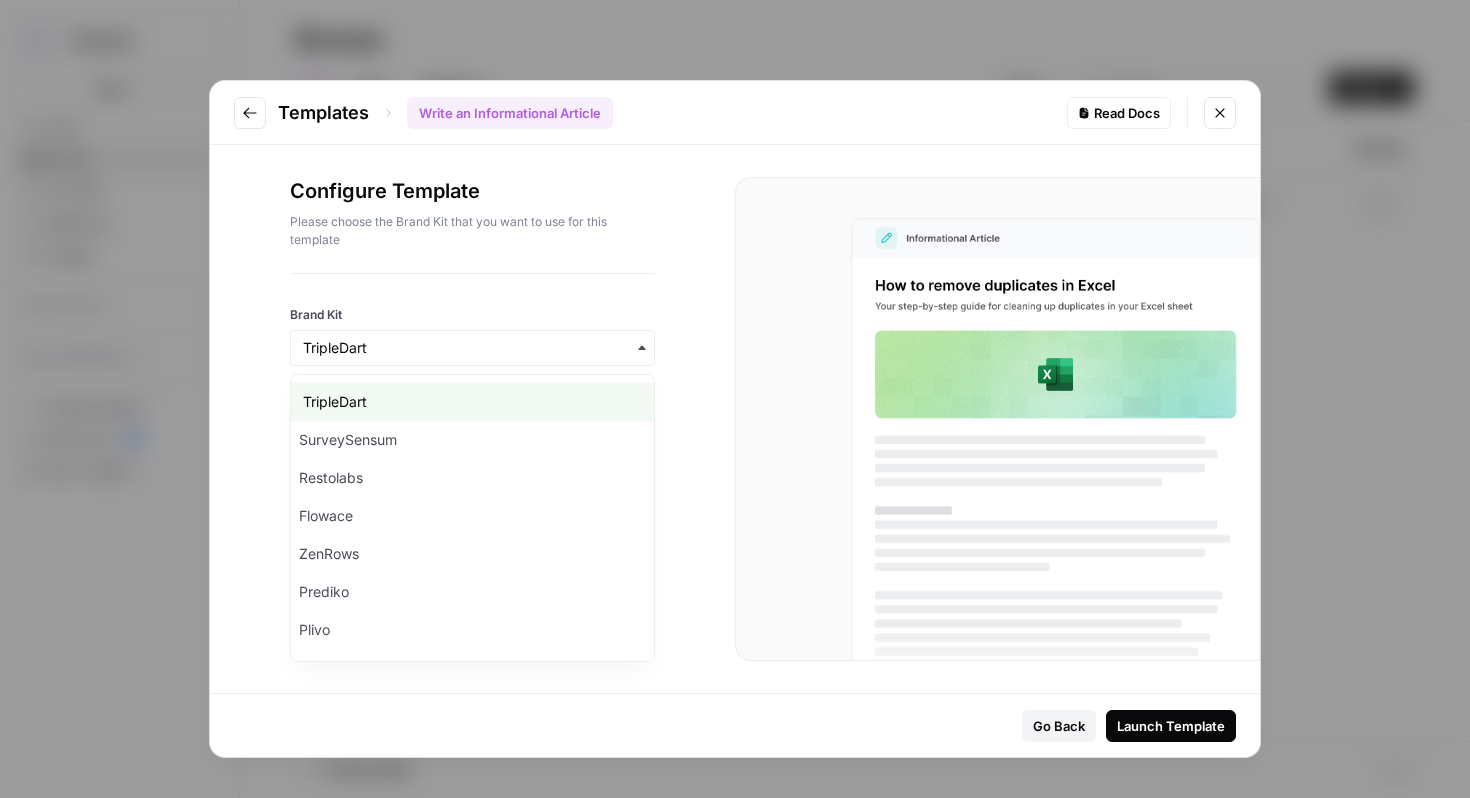 click at bounding box center (472, 348) 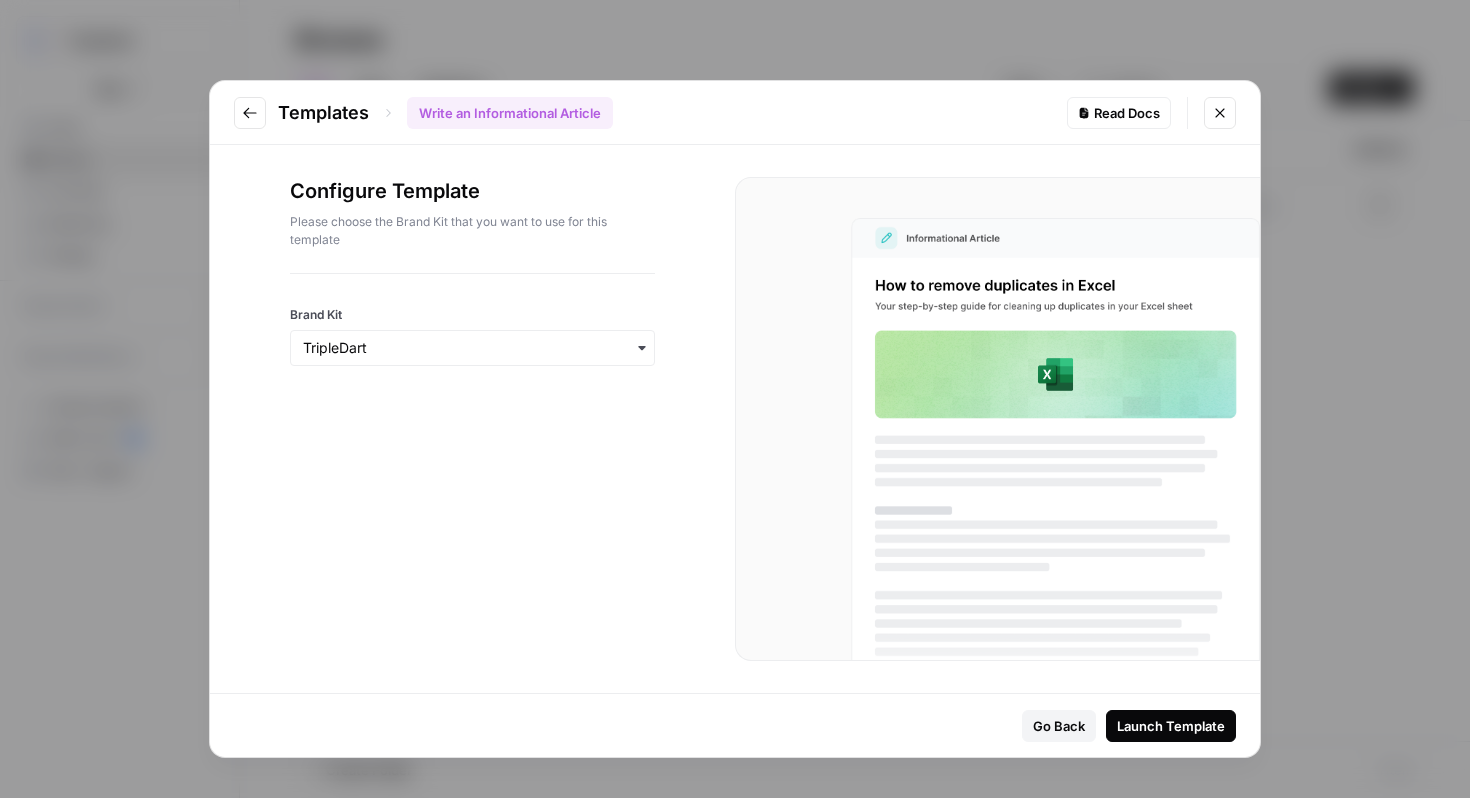 click at bounding box center (472, 348) 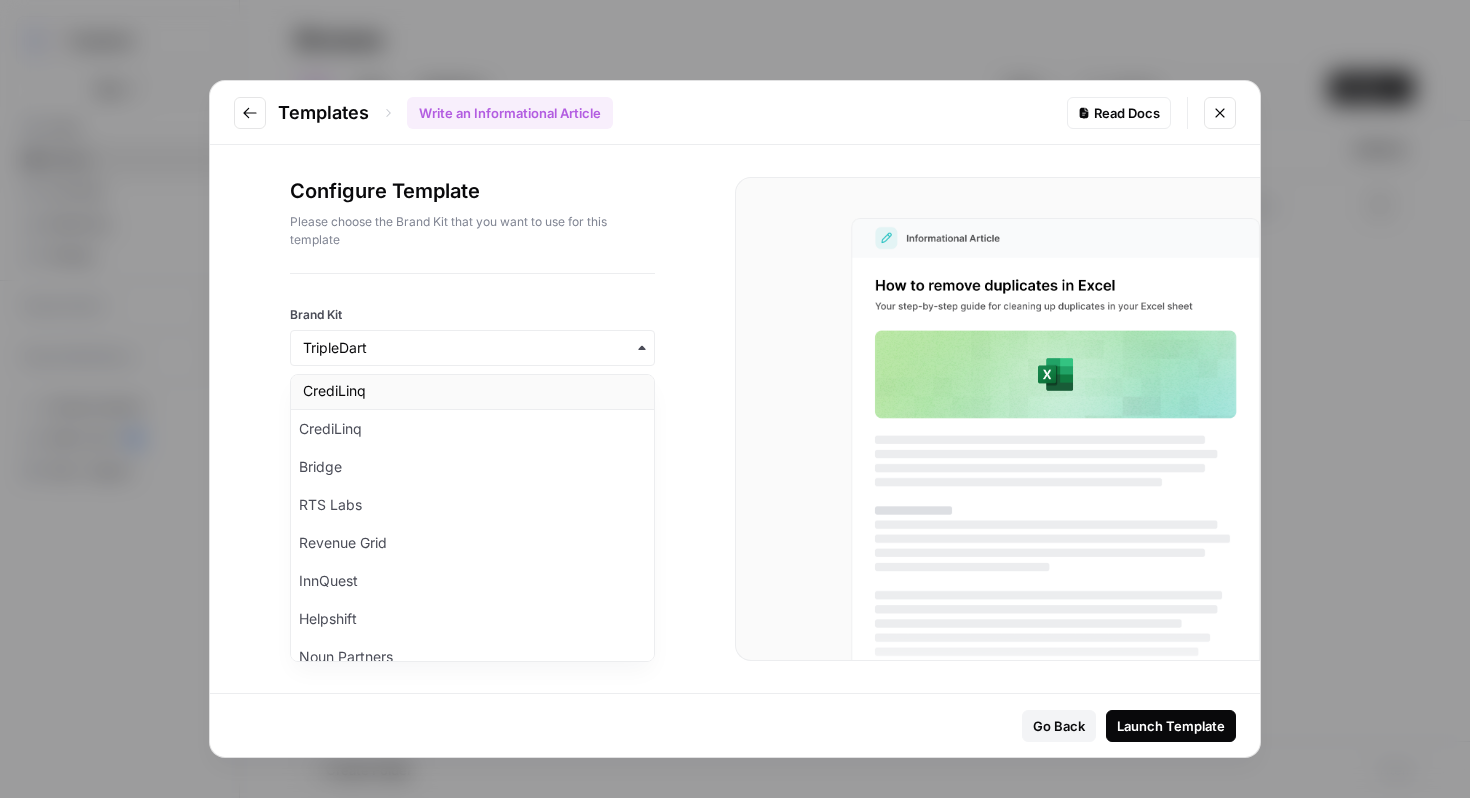 scroll, scrollTop: 920, scrollLeft: 0, axis: vertical 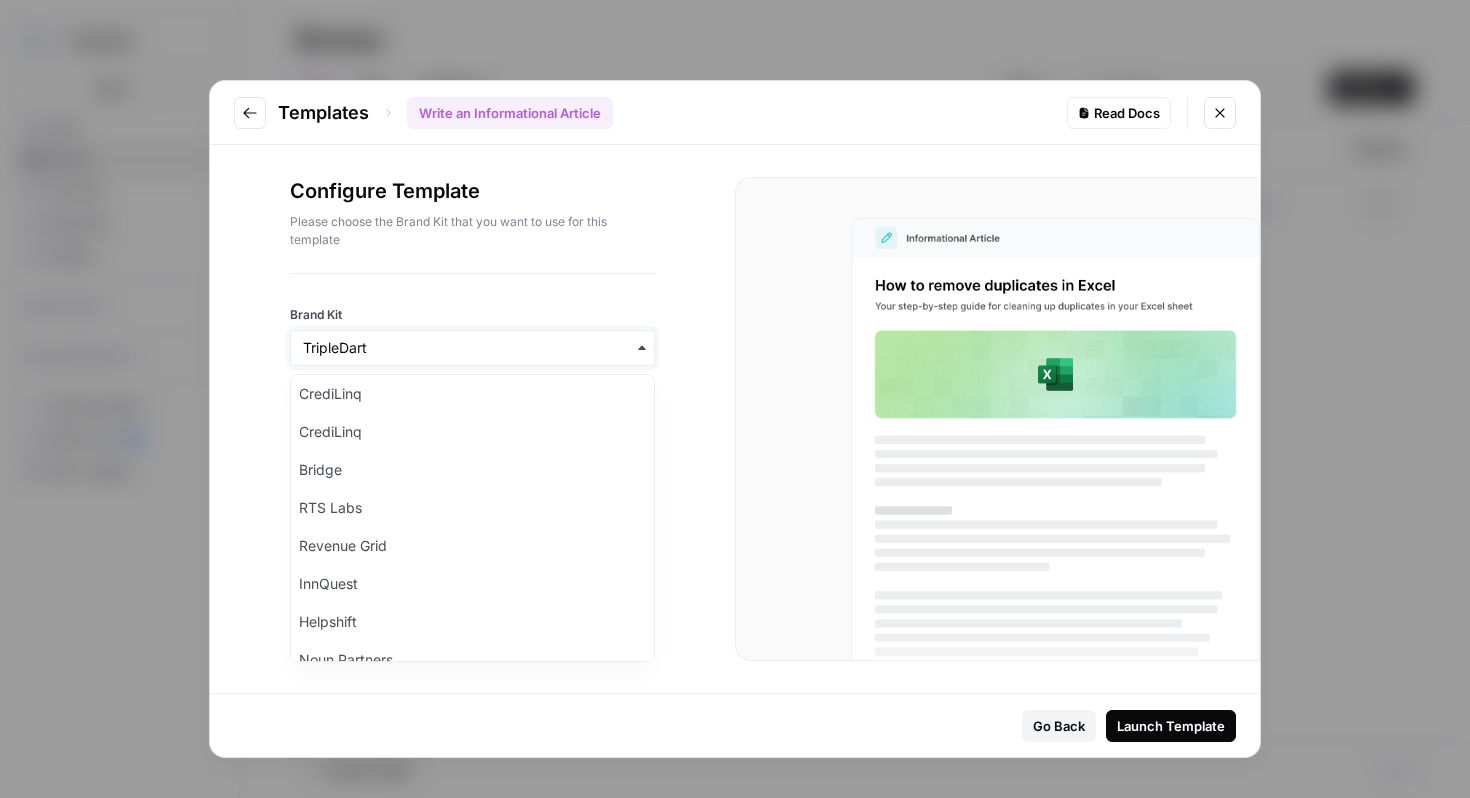 click on "Brand Kit" at bounding box center (472, 348) 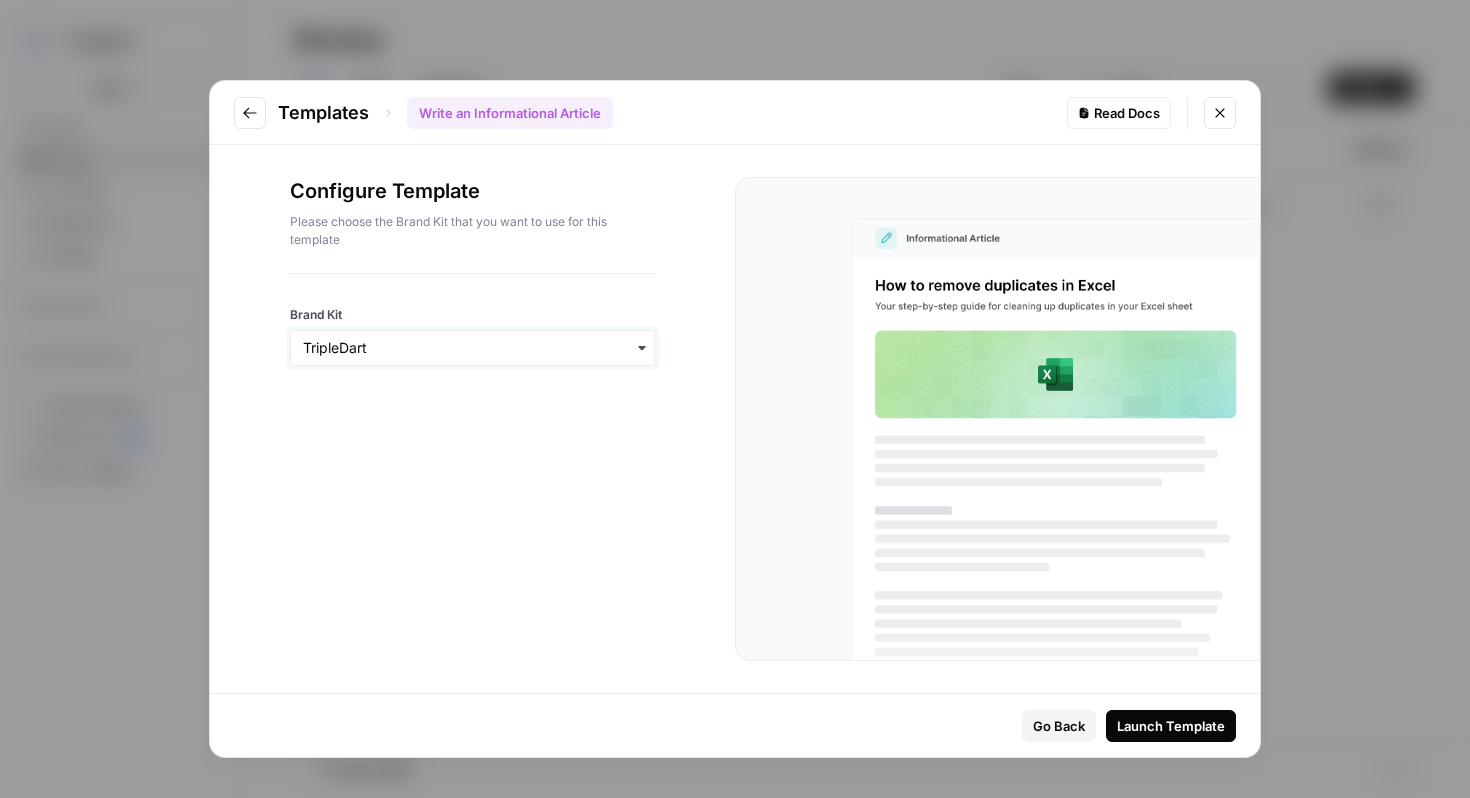 click on "Brand Kit" at bounding box center [472, 348] 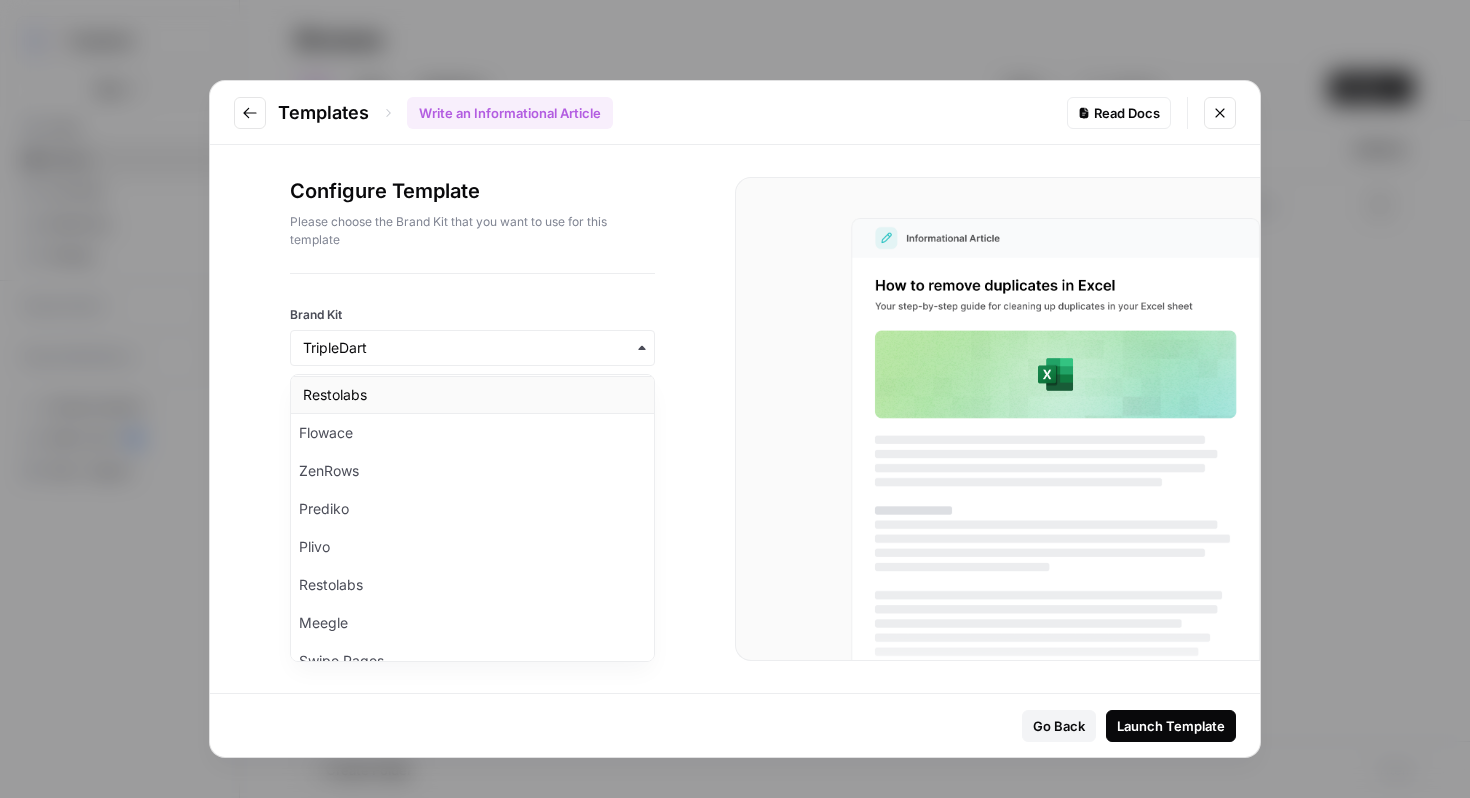 scroll, scrollTop: 0, scrollLeft: 0, axis: both 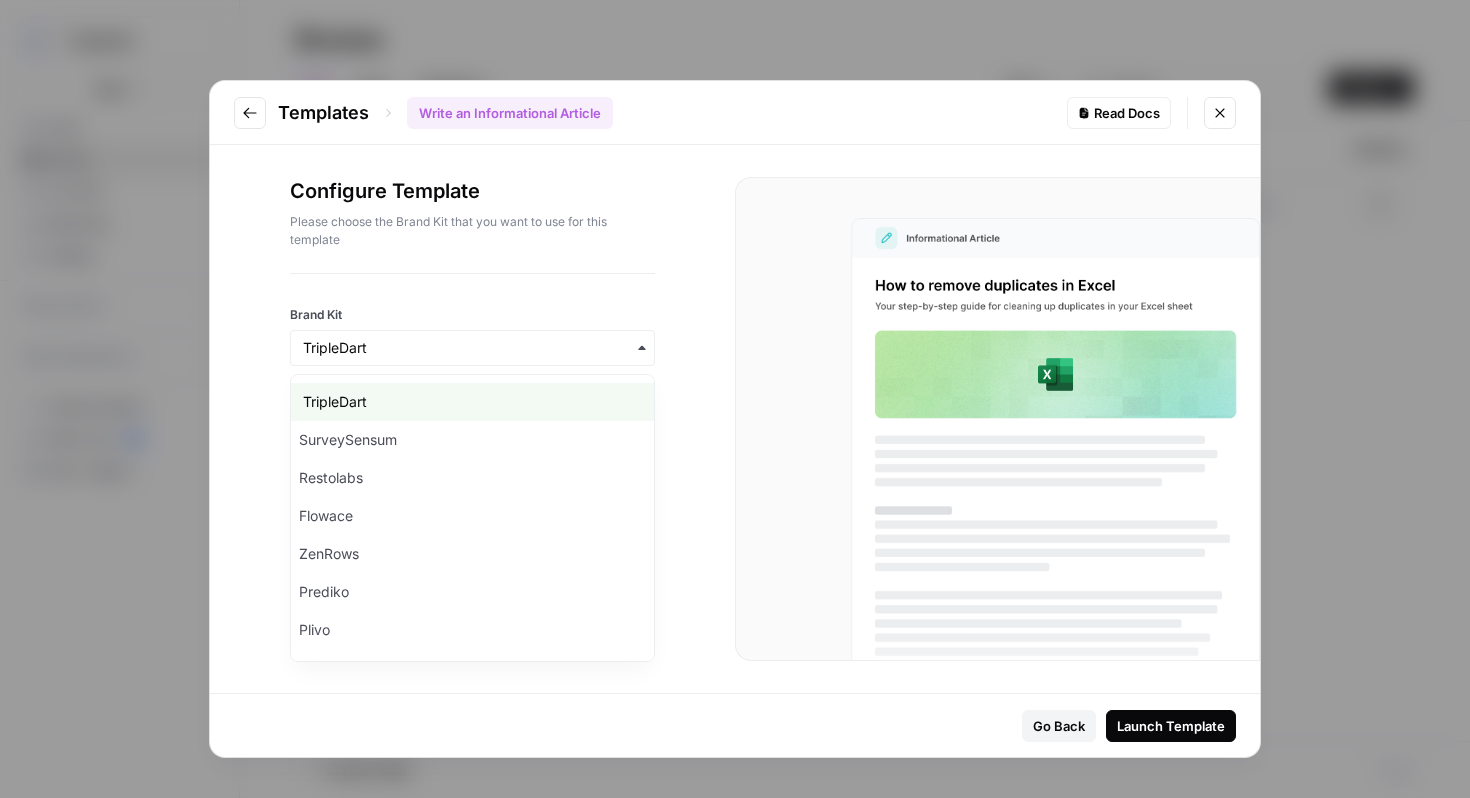 click on "Templates Write an Informational Article  Read Docs" at bounding box center (735, 113) 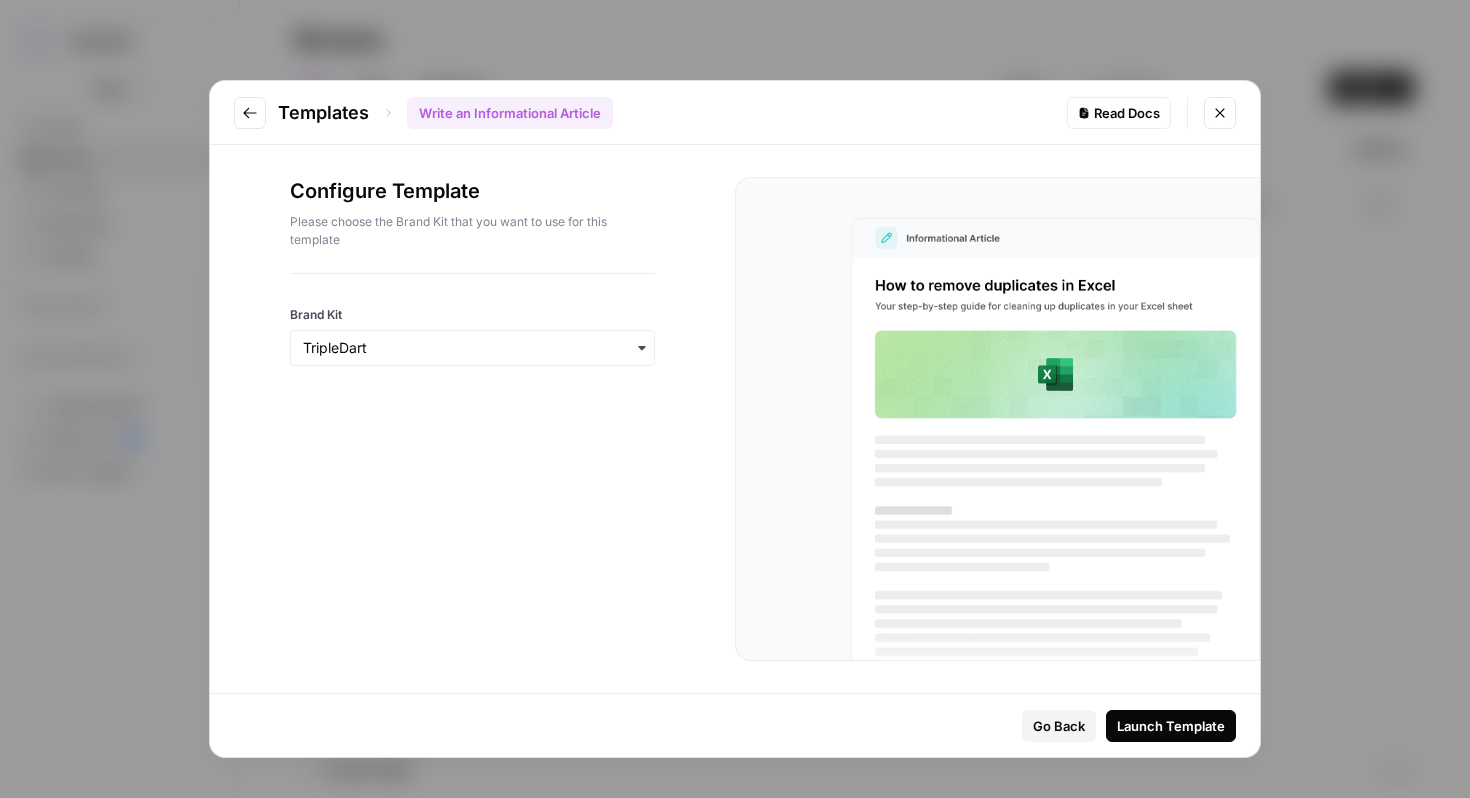 click at bounding box center (1220, 113) 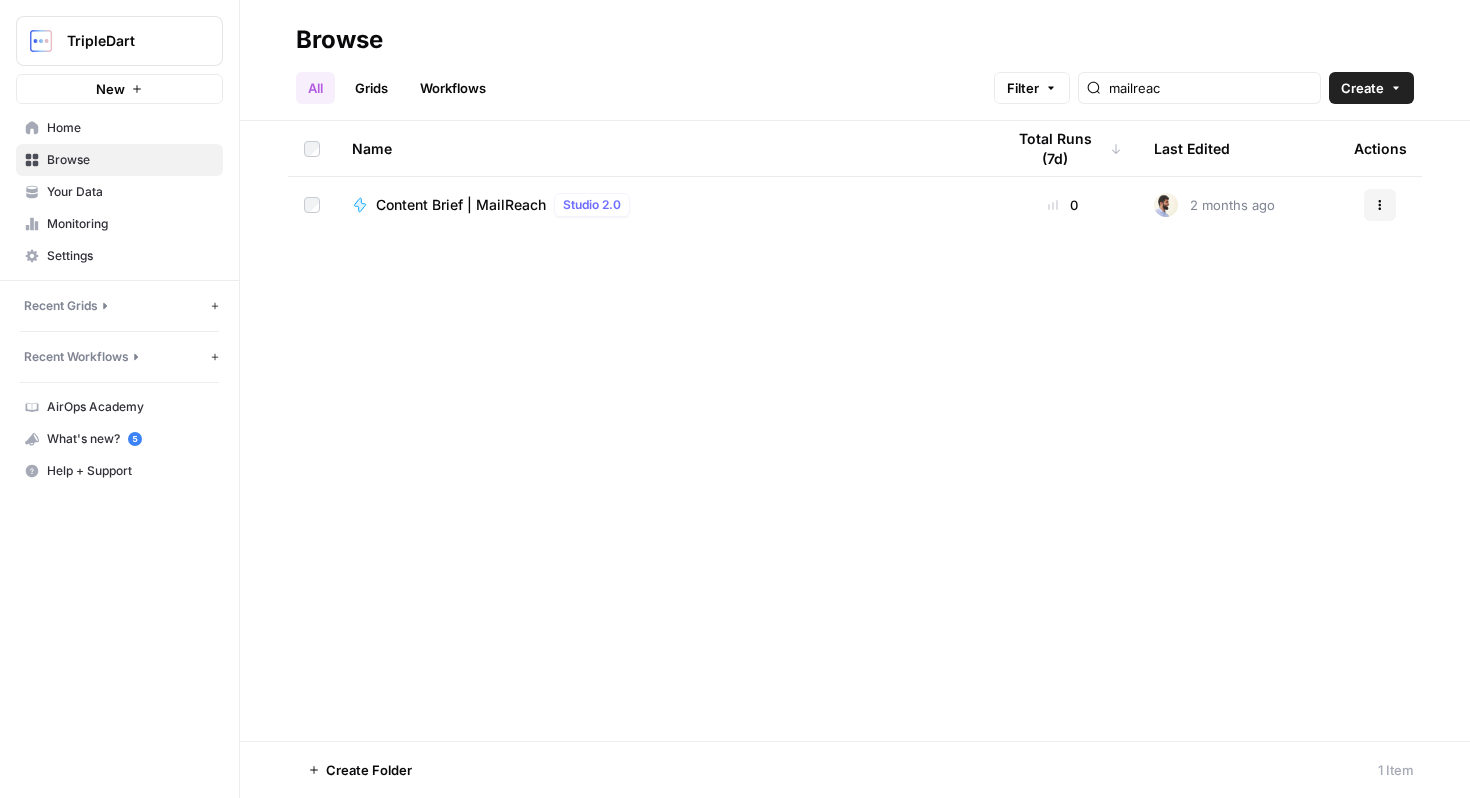 click on "Monitoring" at bounding box center [119, 224] 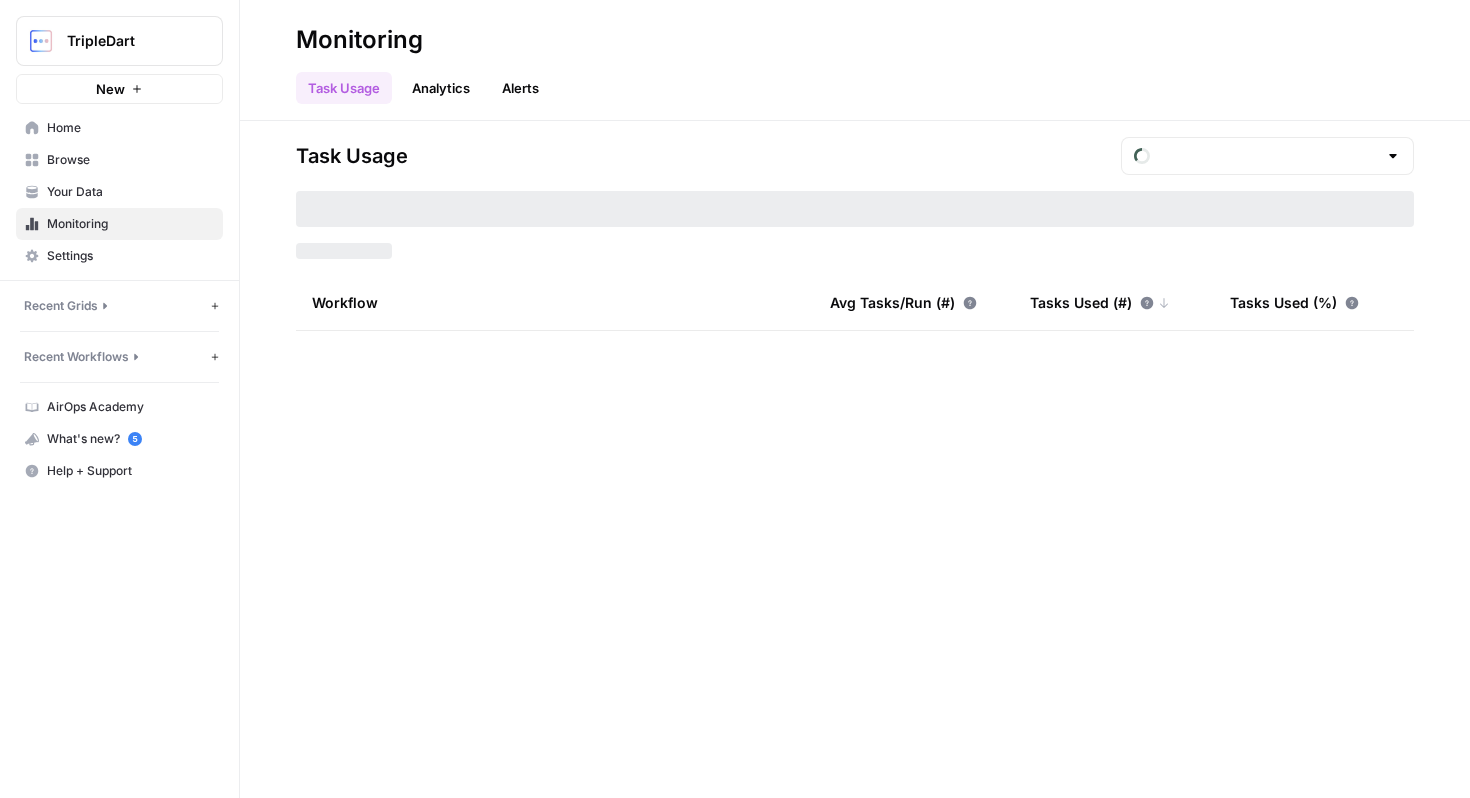 type on "August Tasks" 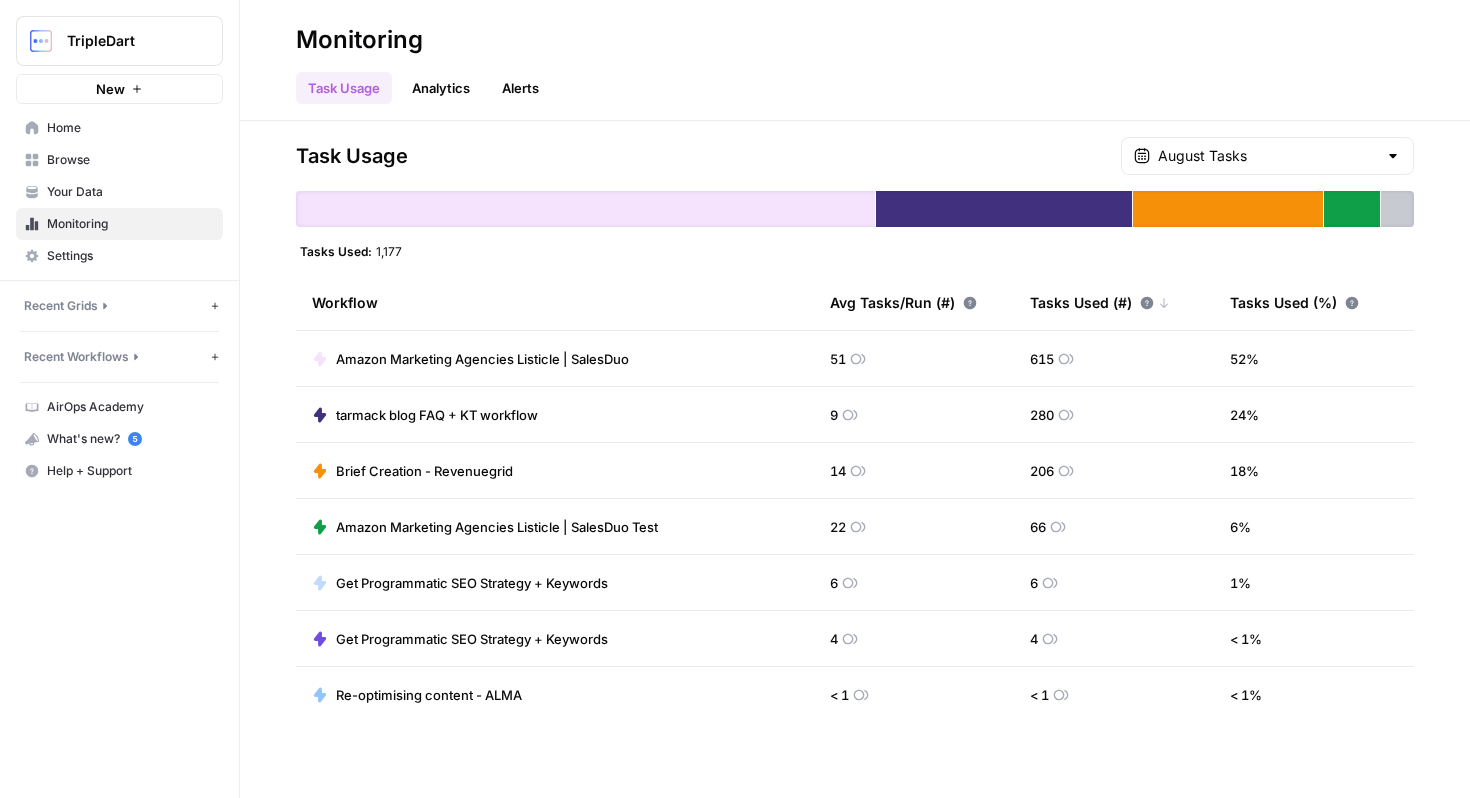 click on "TripleDart" at bounding box center (119, 41) 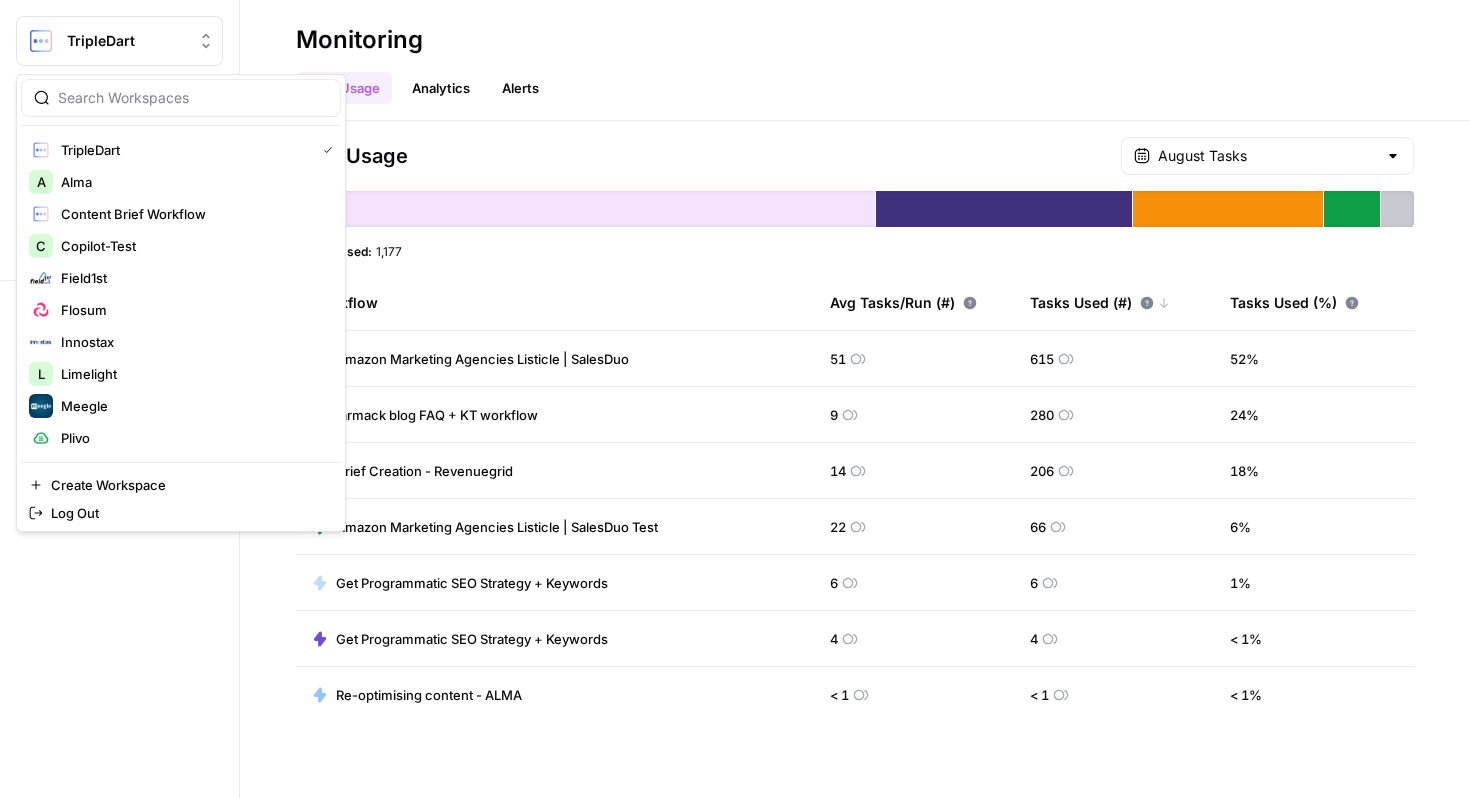 click on "TripleDart New Home Browse Your Data Monitoring Settings Recent Grids New grid Brief Creation  - Revenuegrid Grid (1) tarmack blog FAQ + KT workflow Grid (5) tarmack blog FAQ + KT workflow Grid (4) Recent Workflows New Workflow Re-optimising content - ALMA Re-optimising content - ALMA Untitled AirOps Academy What's new?
5
Help + Support" at bounding box center (119, 399) 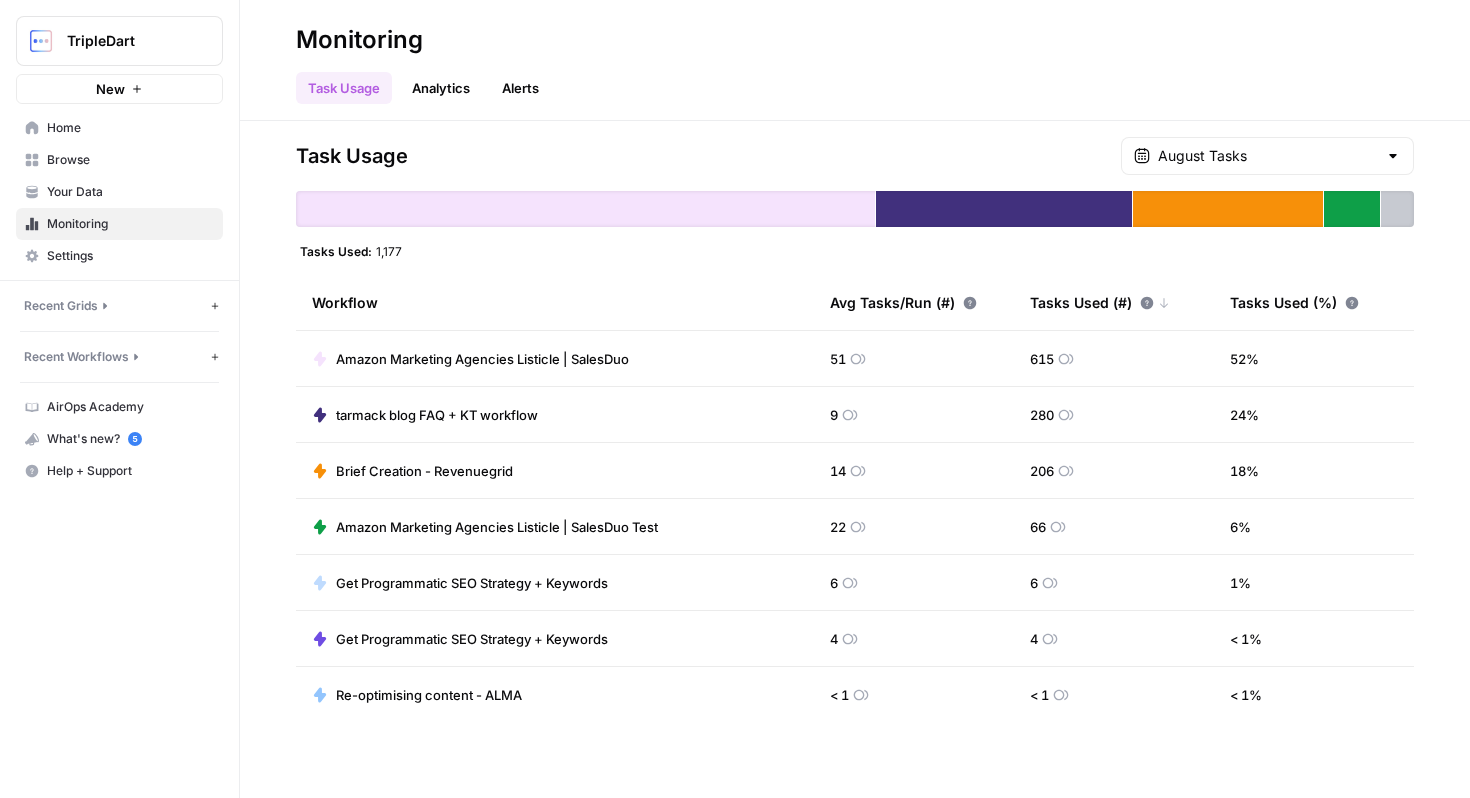 click on "Settings" at bounding box center (130, 256) 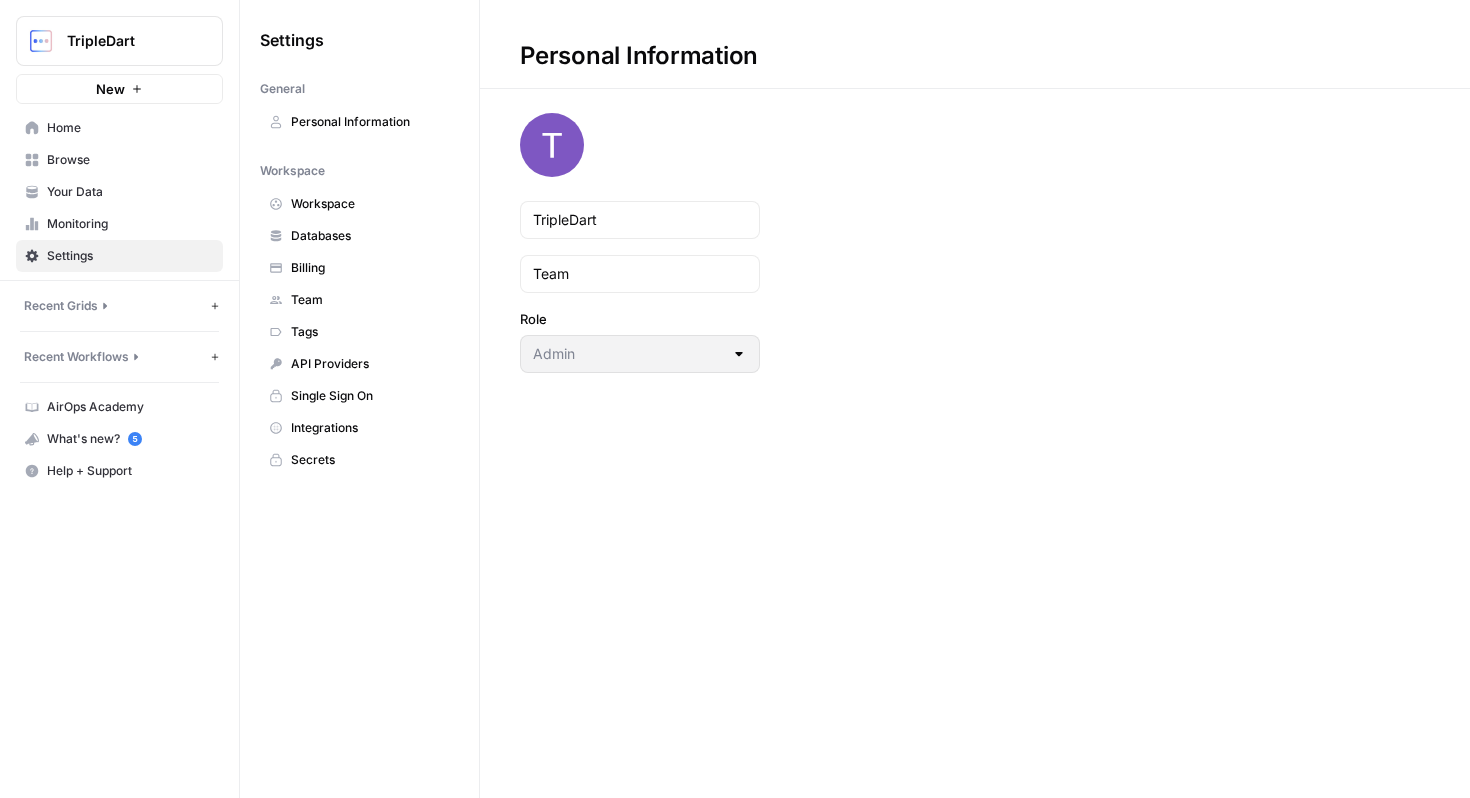 click 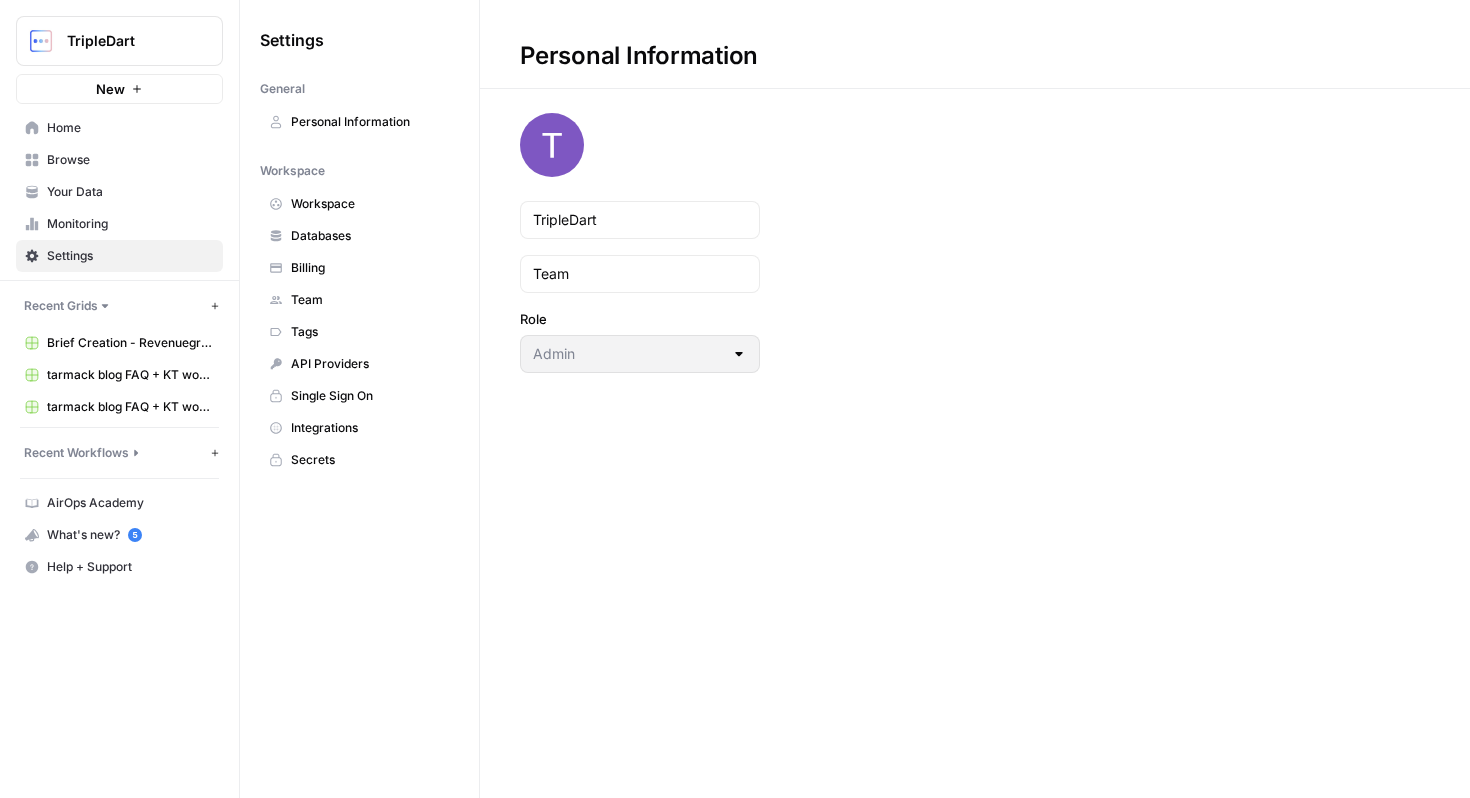 click 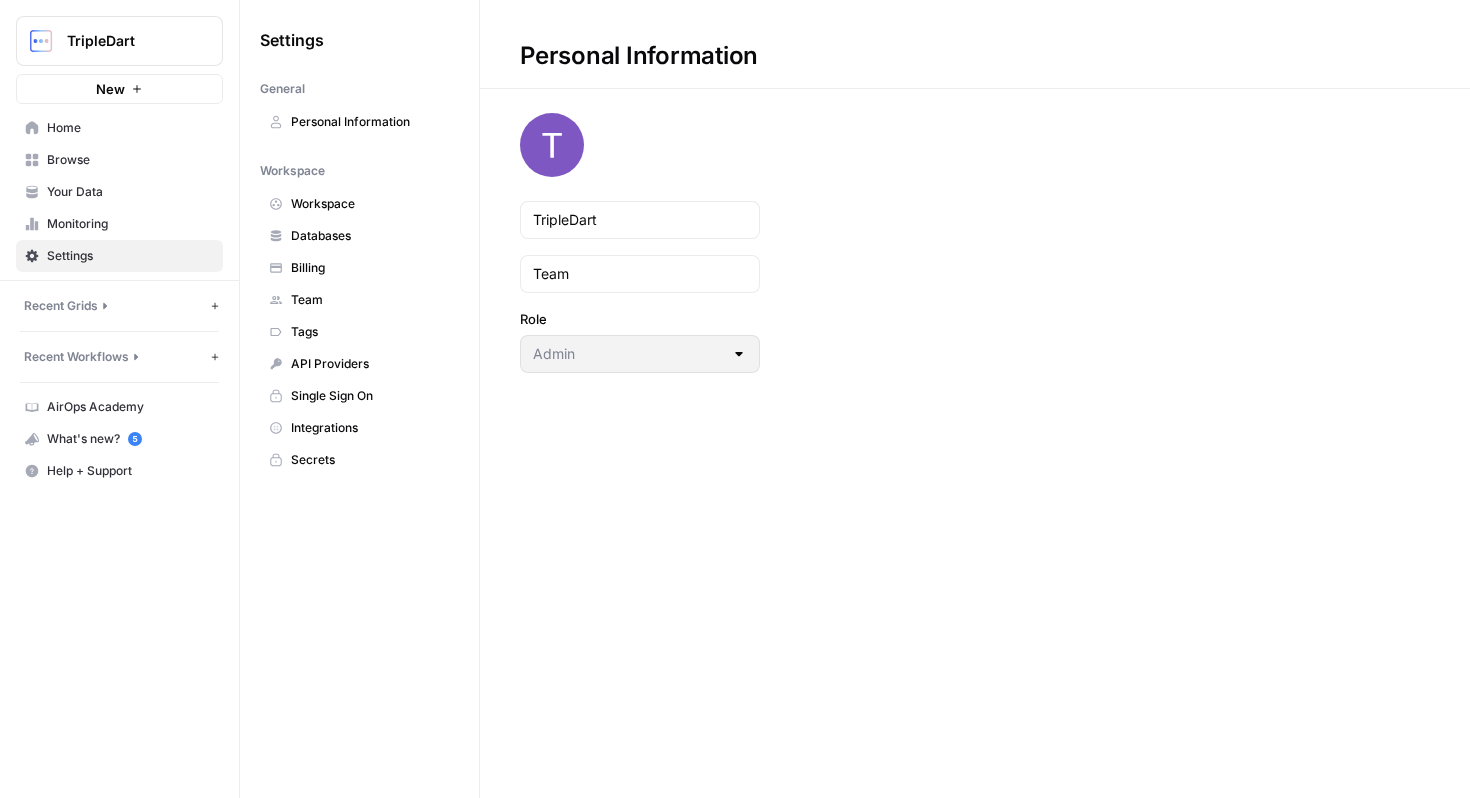 click on "Monitoring" at bounding box center [130, 224] 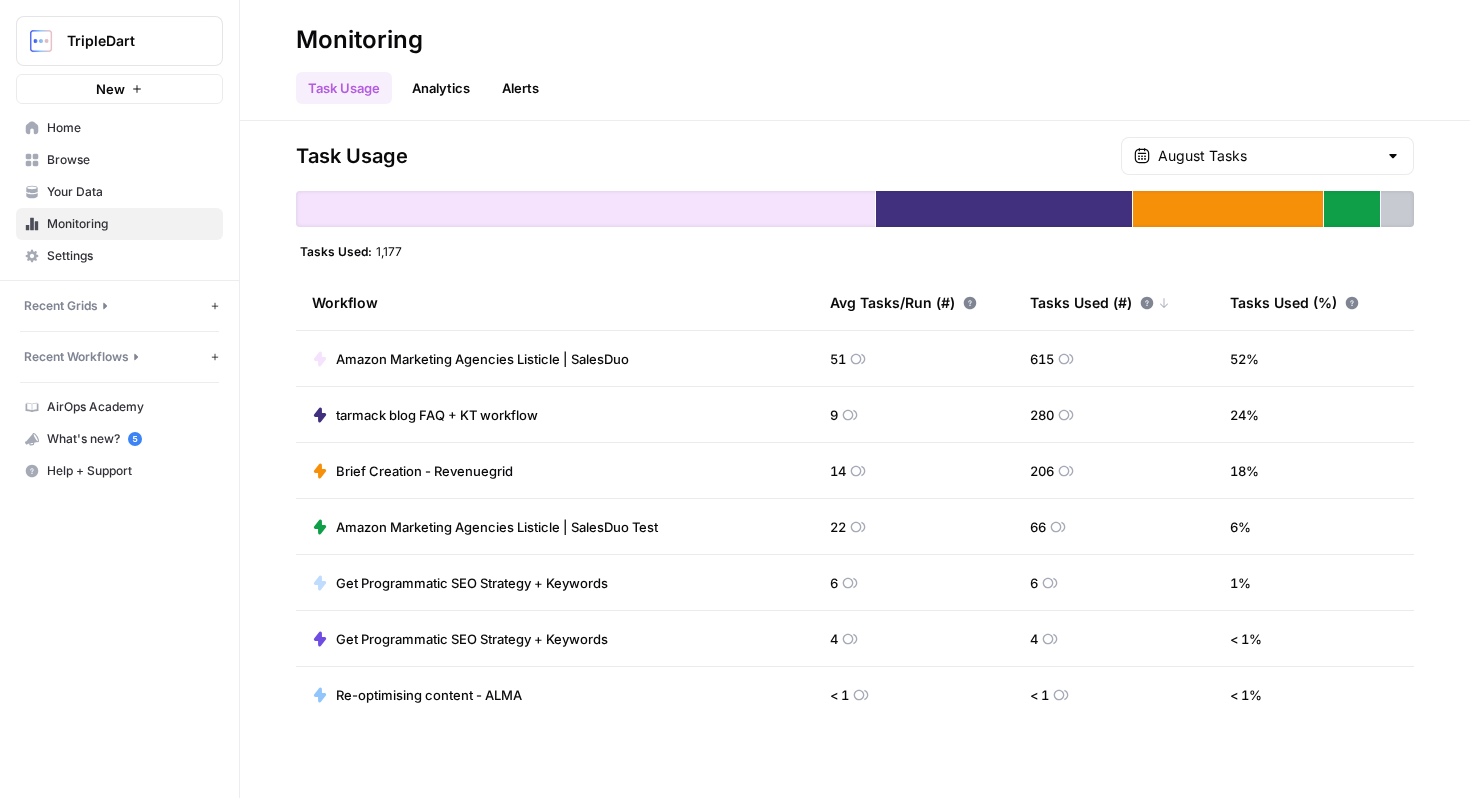 click on "Home" at bounding box center [130, 128] 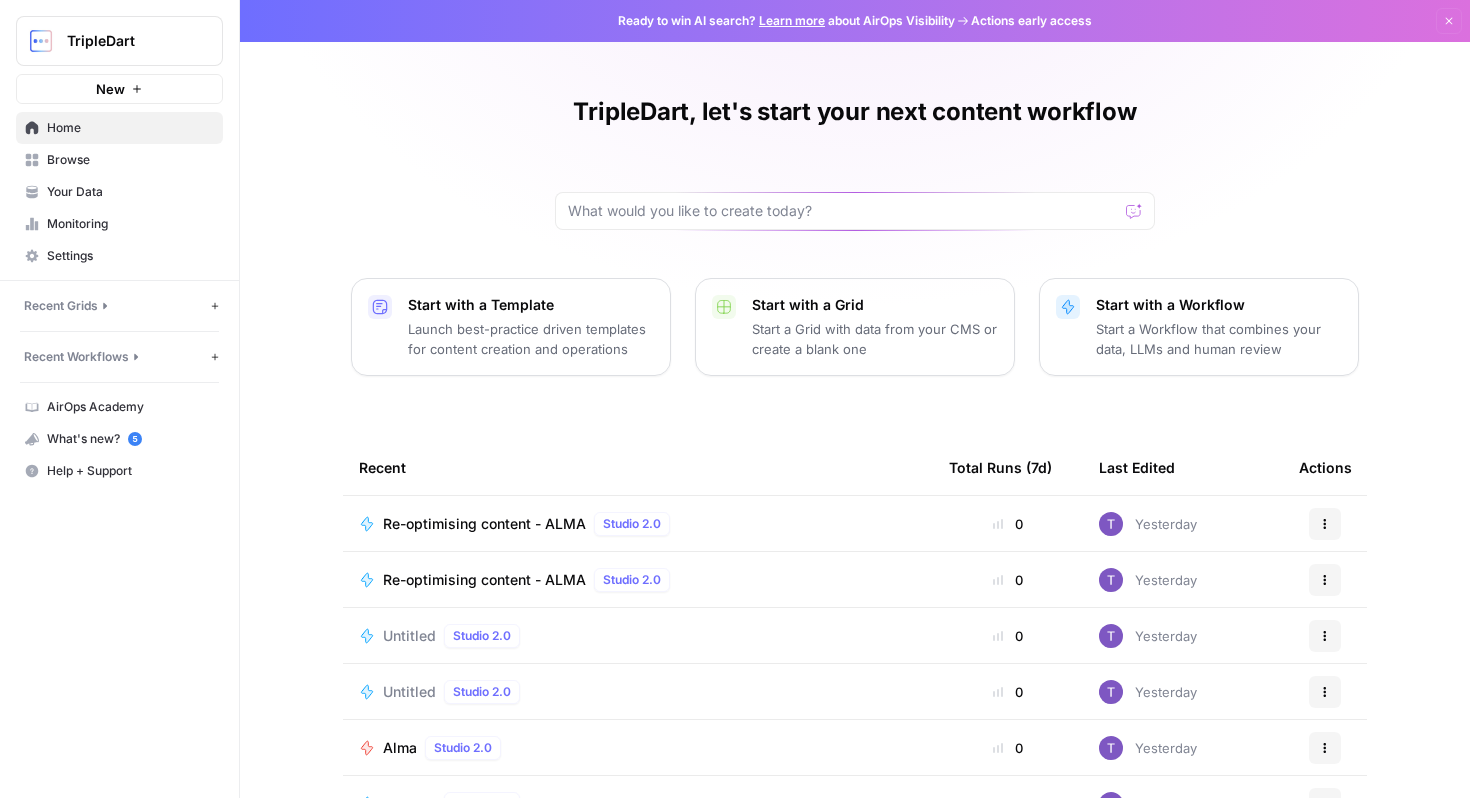 click on "Re-optimising content - ALMA" at bounding box center (484, 524) 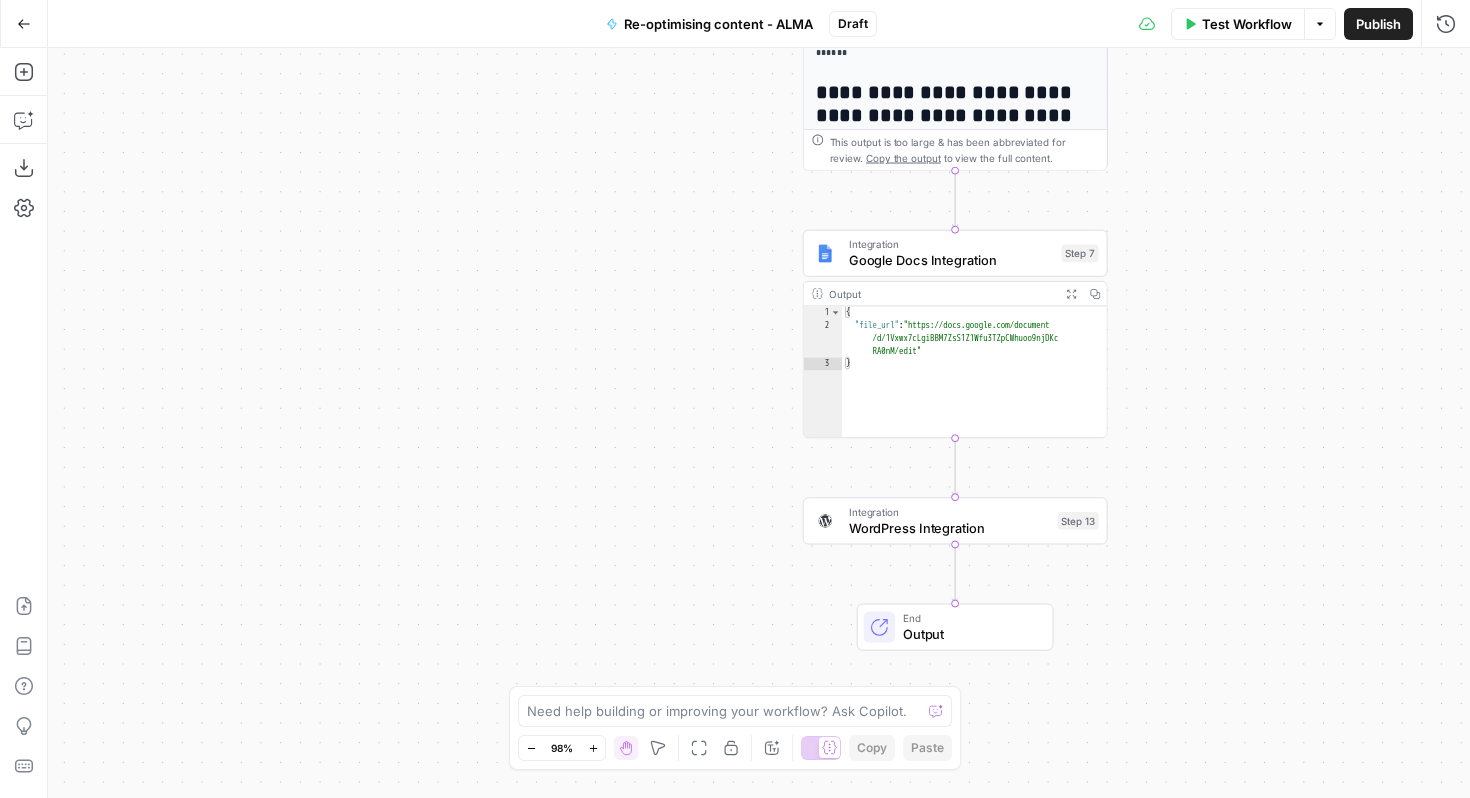 click on "{    "file_url" :  "https://docs.google.com/document        /d/1Vxwx7cLgiBBM7ZsS1Z1Wfu3TZpCWhuoo9njDKc        RA0nM/edit" }" at bounding box center (975, 385) 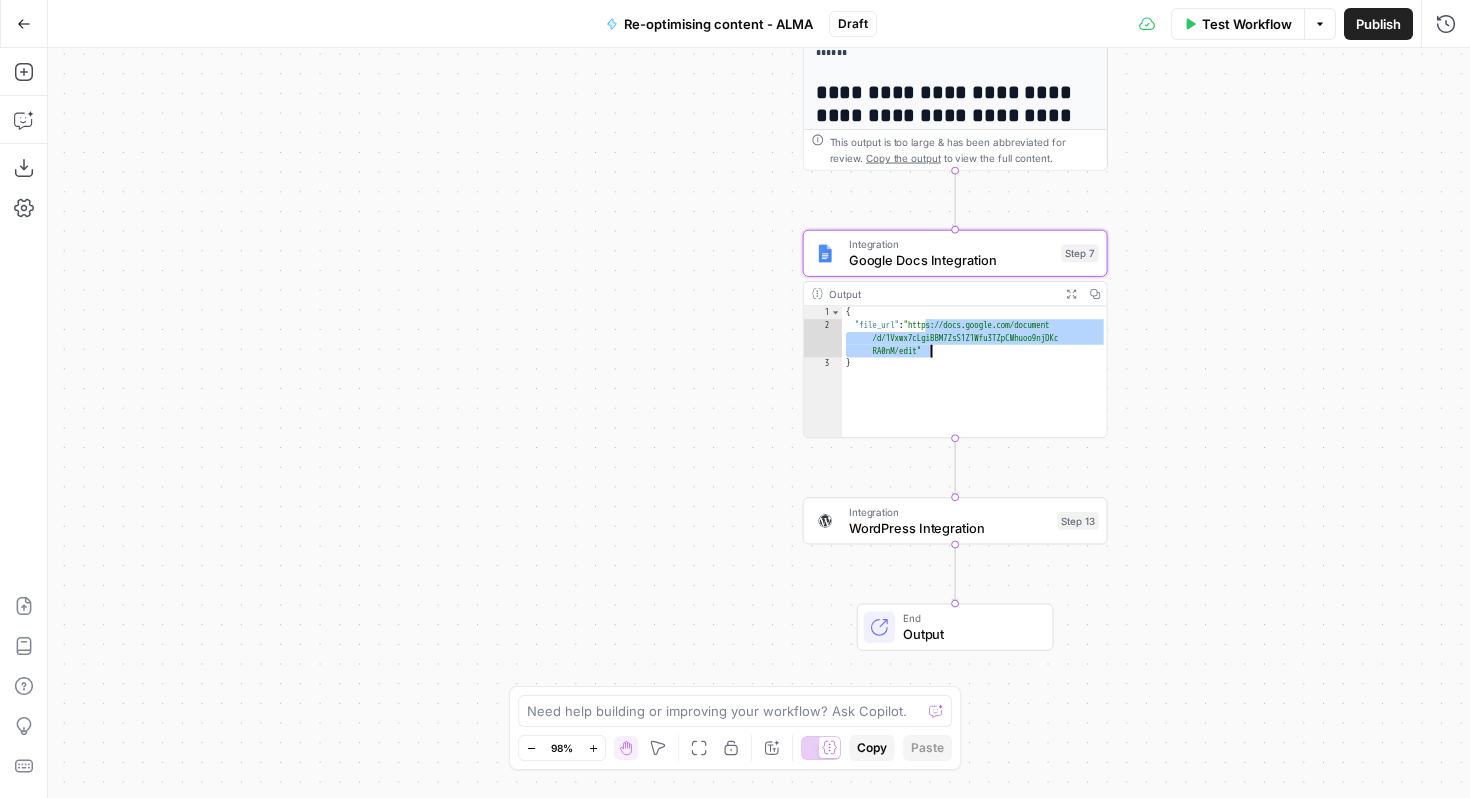 drag, startPoint x: 927, startPoint y: 328, endPoint x: 930, endPoint y: 351, distance: 23.194826 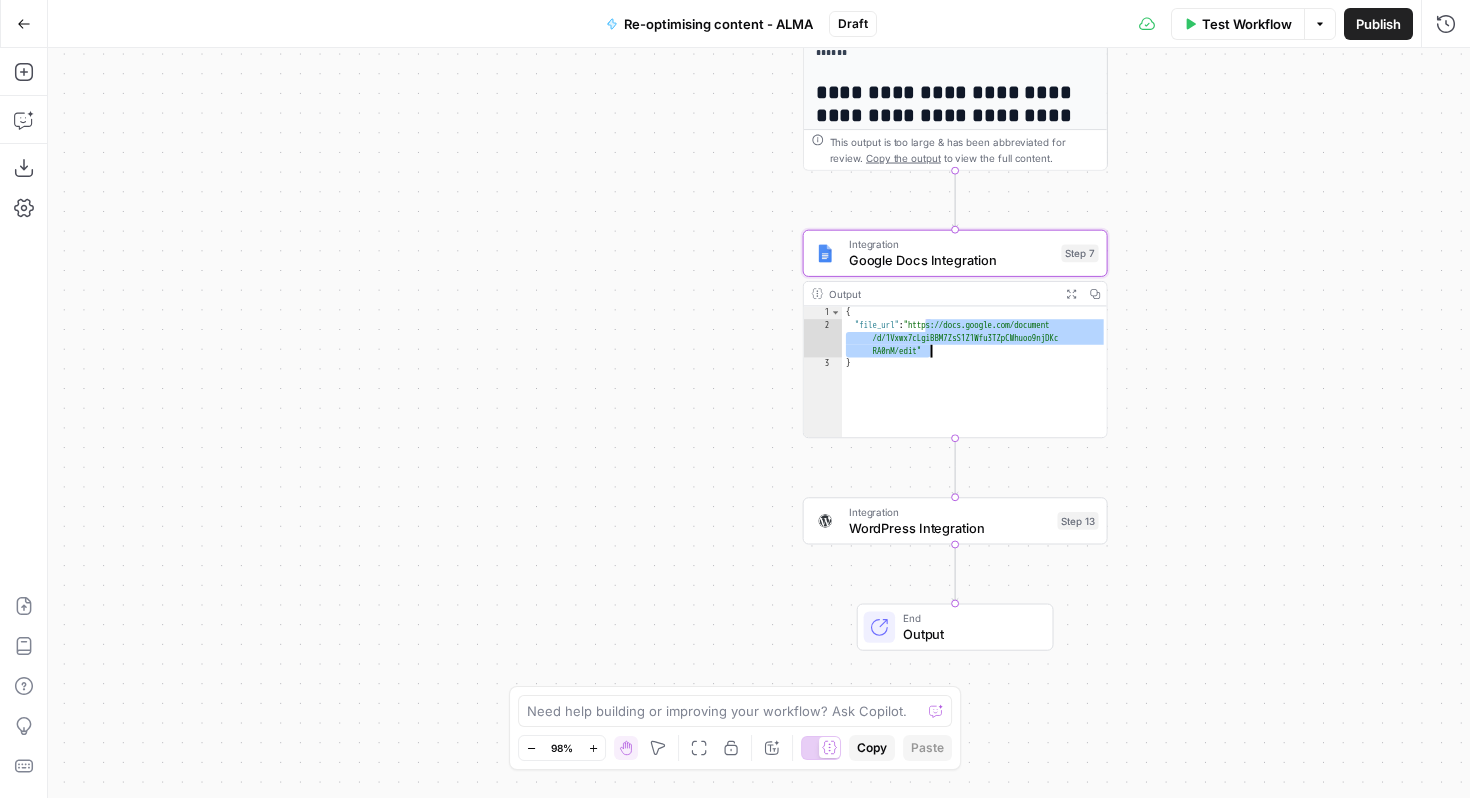 click on "Go Back" at bounding box center (24, 24) 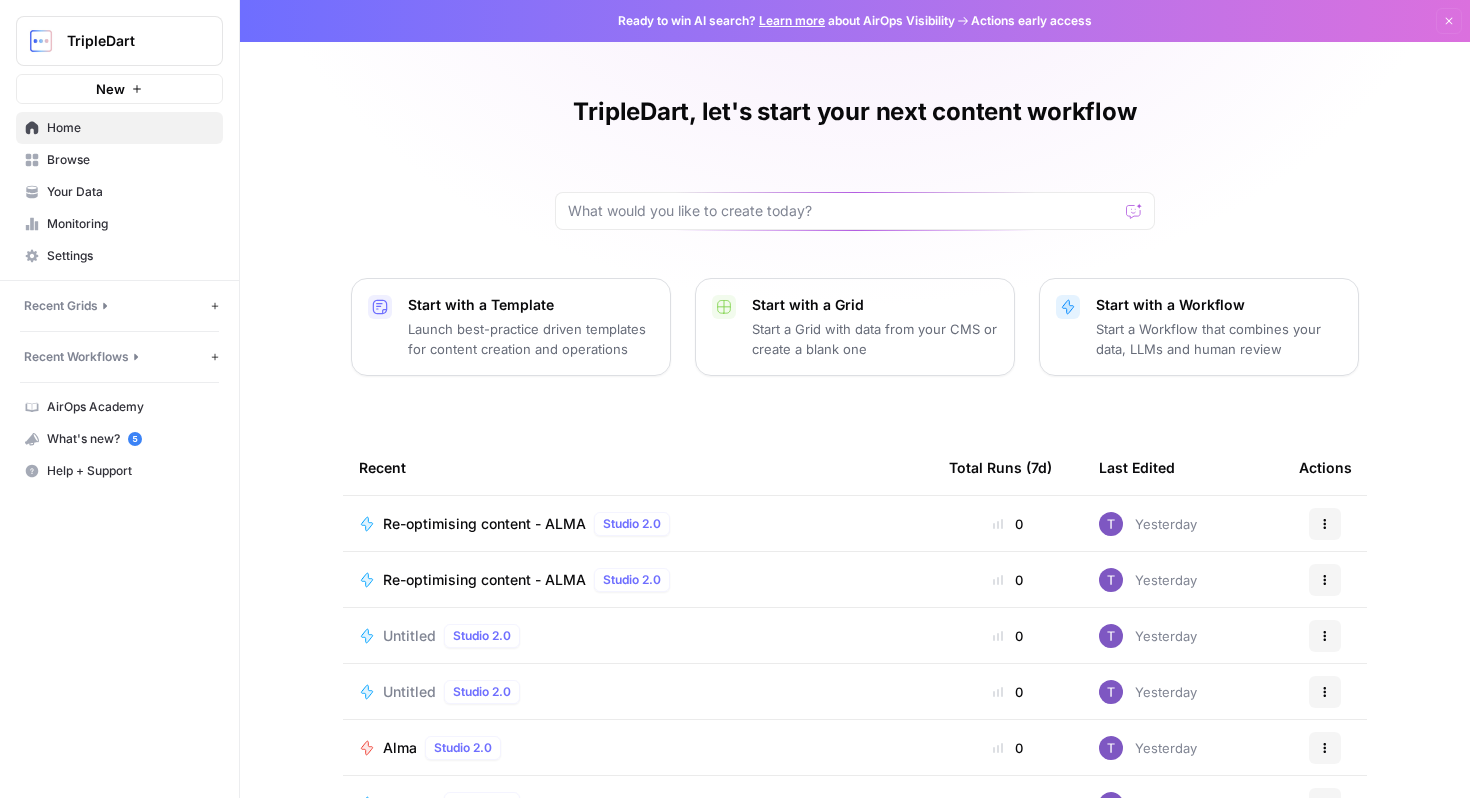 click on "Browse" at bounding box center [119, 160] 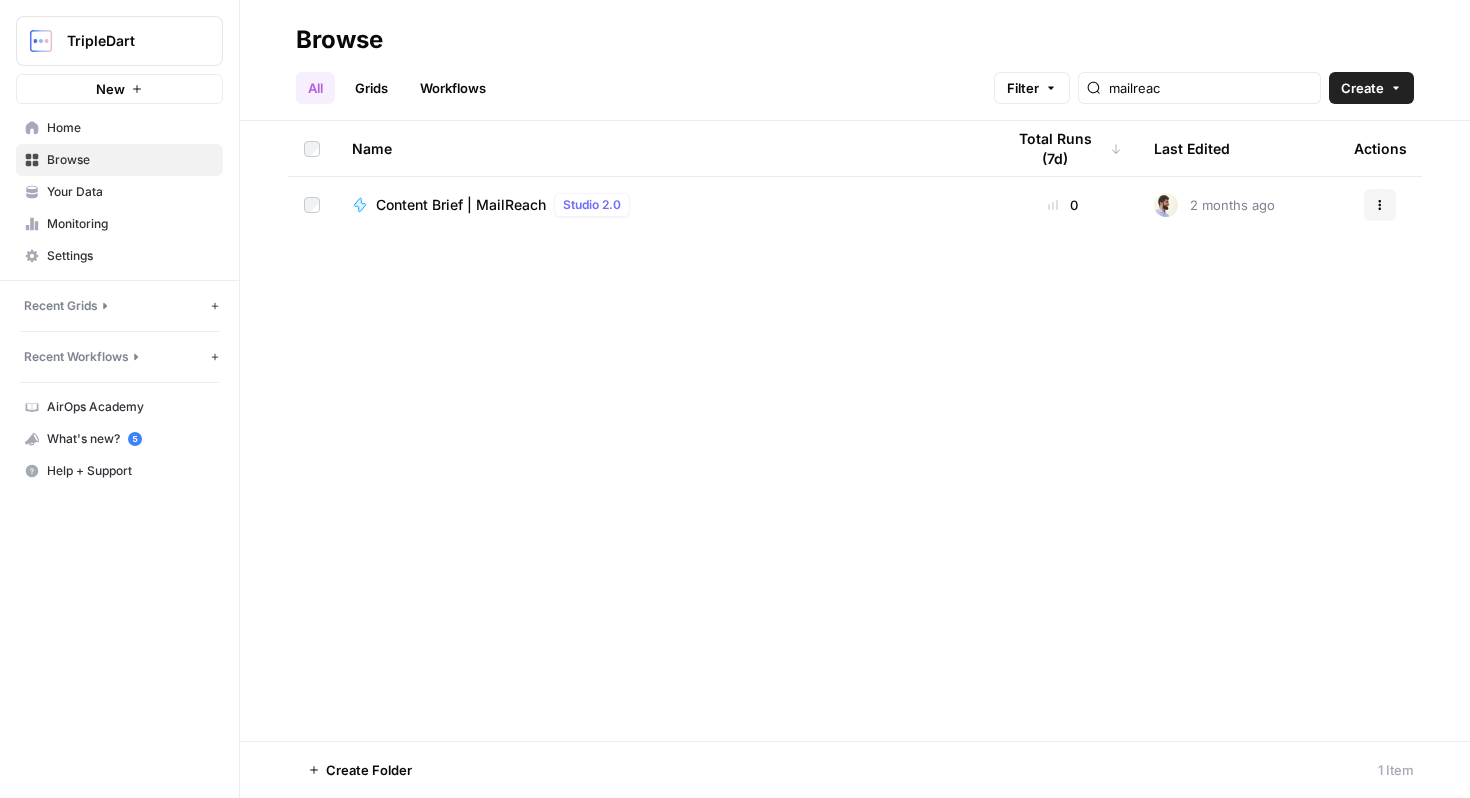 click on "mailreac" at bounding box center [1199, 88] 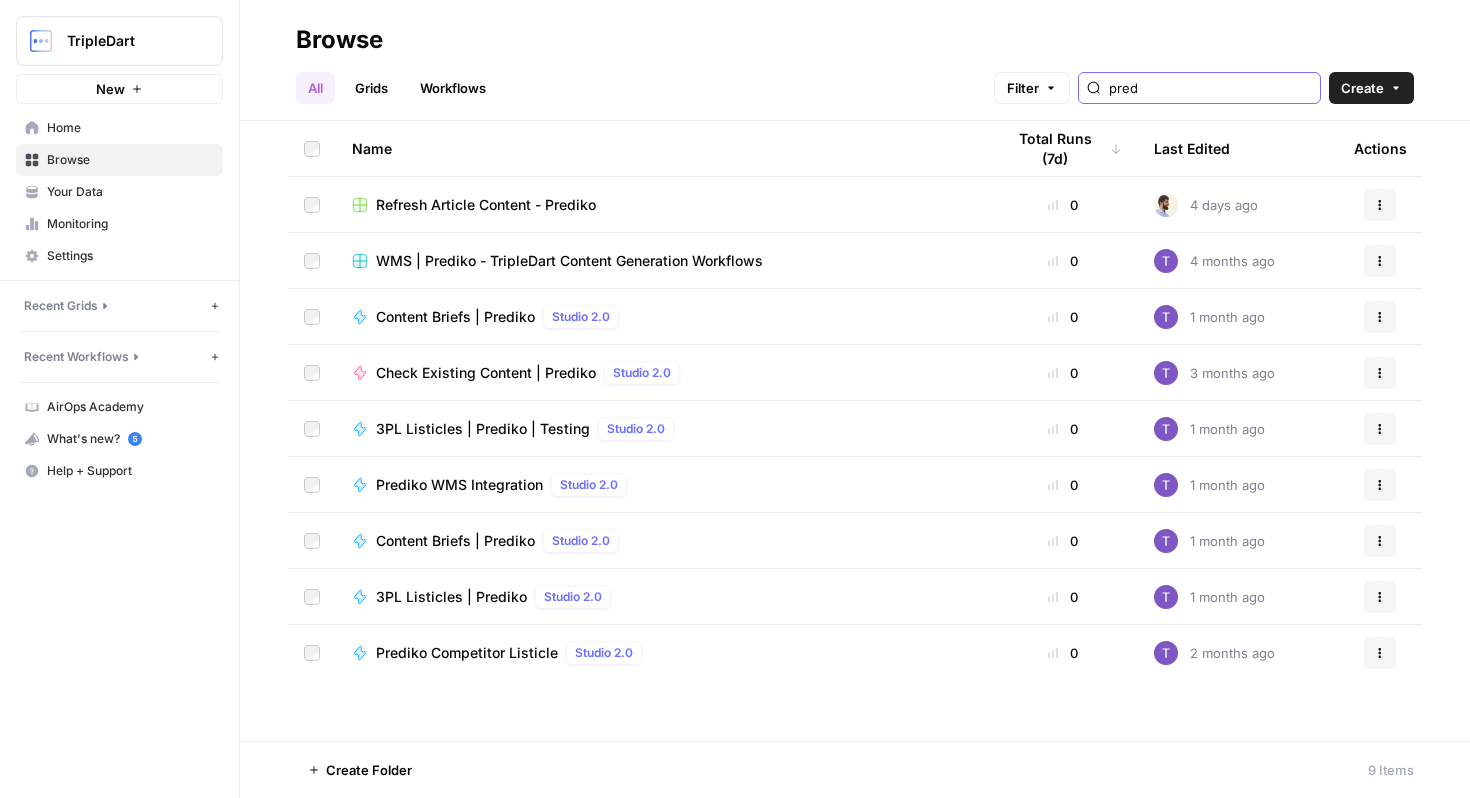 type on "predi" 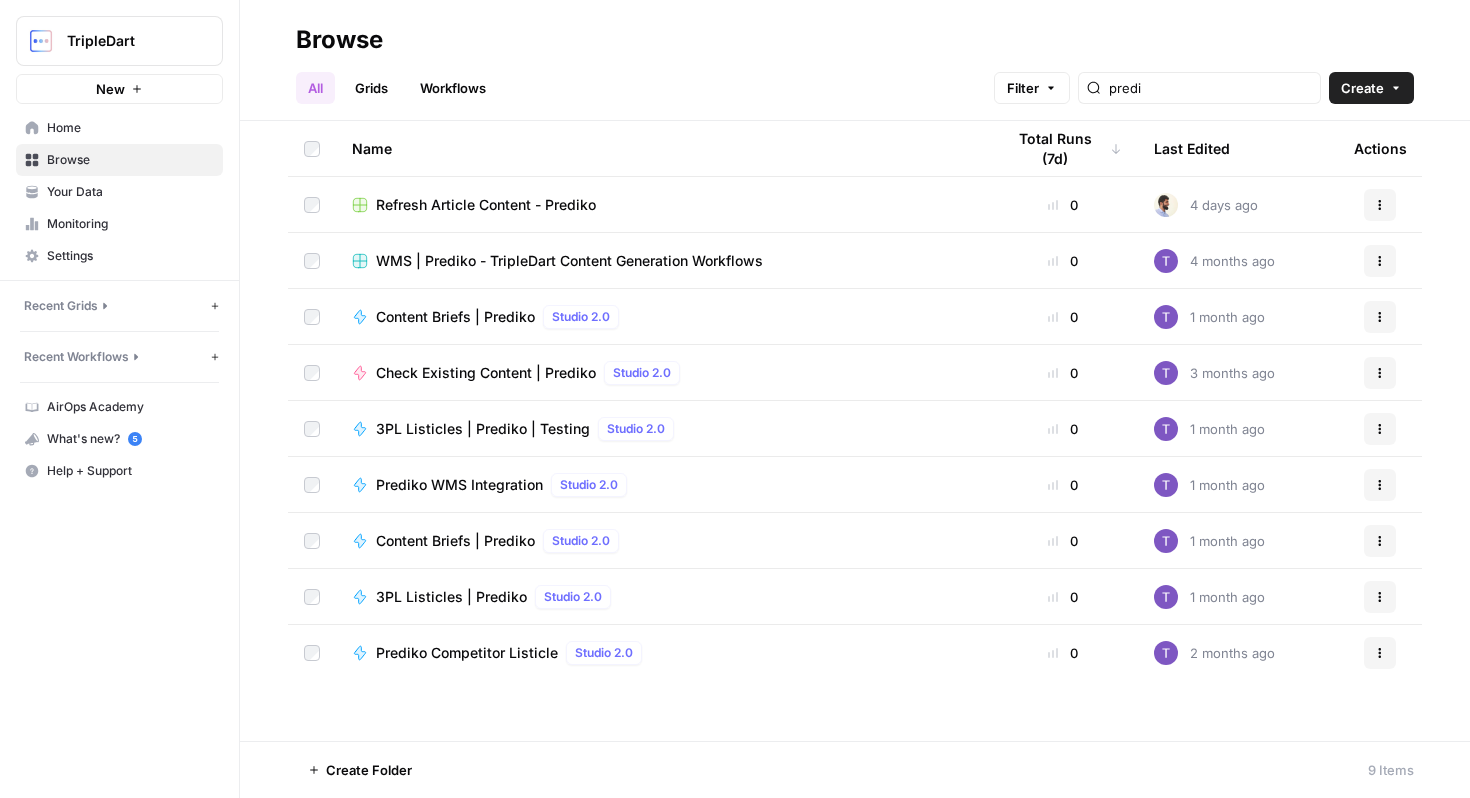 click on "Refresh Article Content - Prediko" at bounding box center [486, 205] 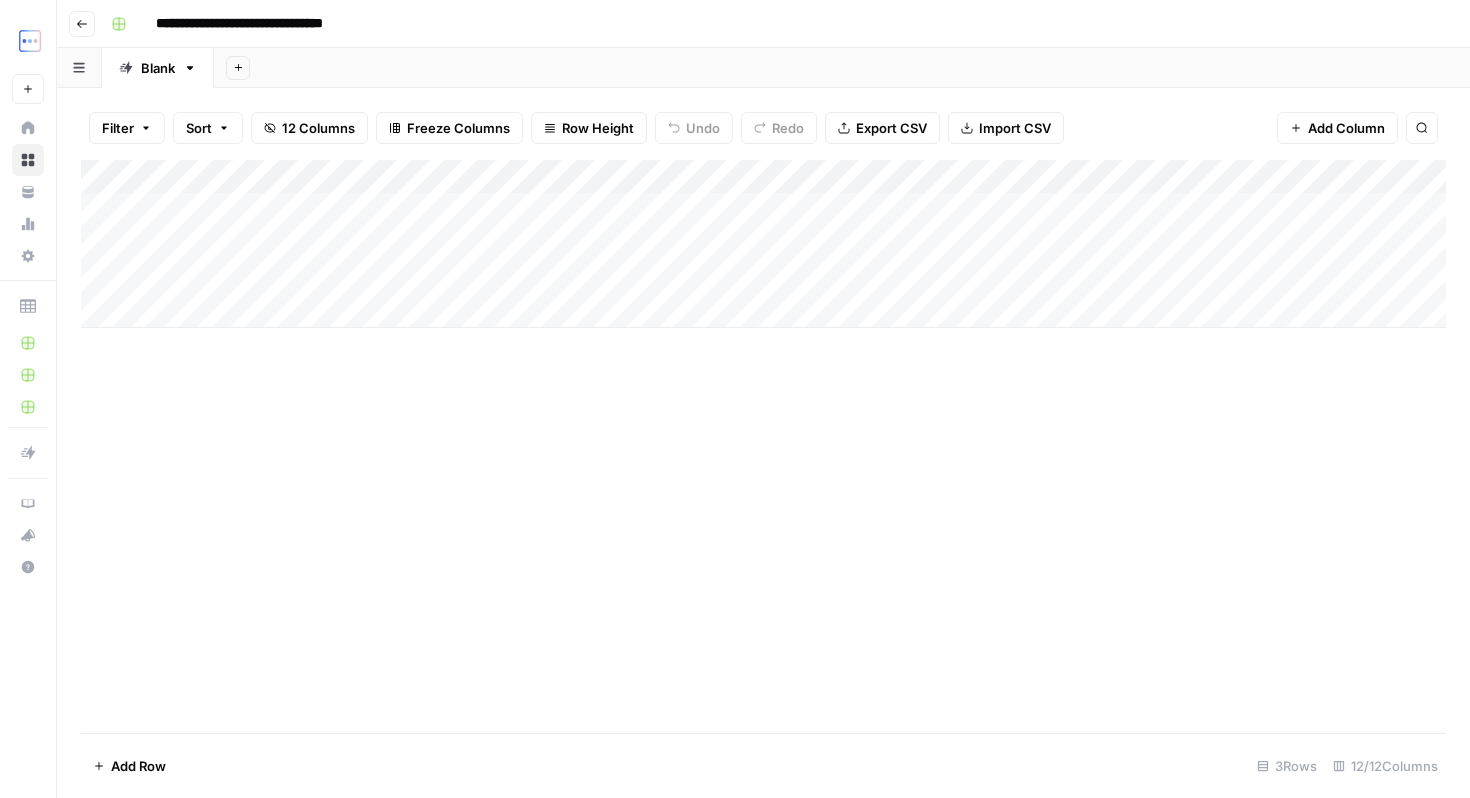 click on "Add Column" at bounding box center (763, 244) 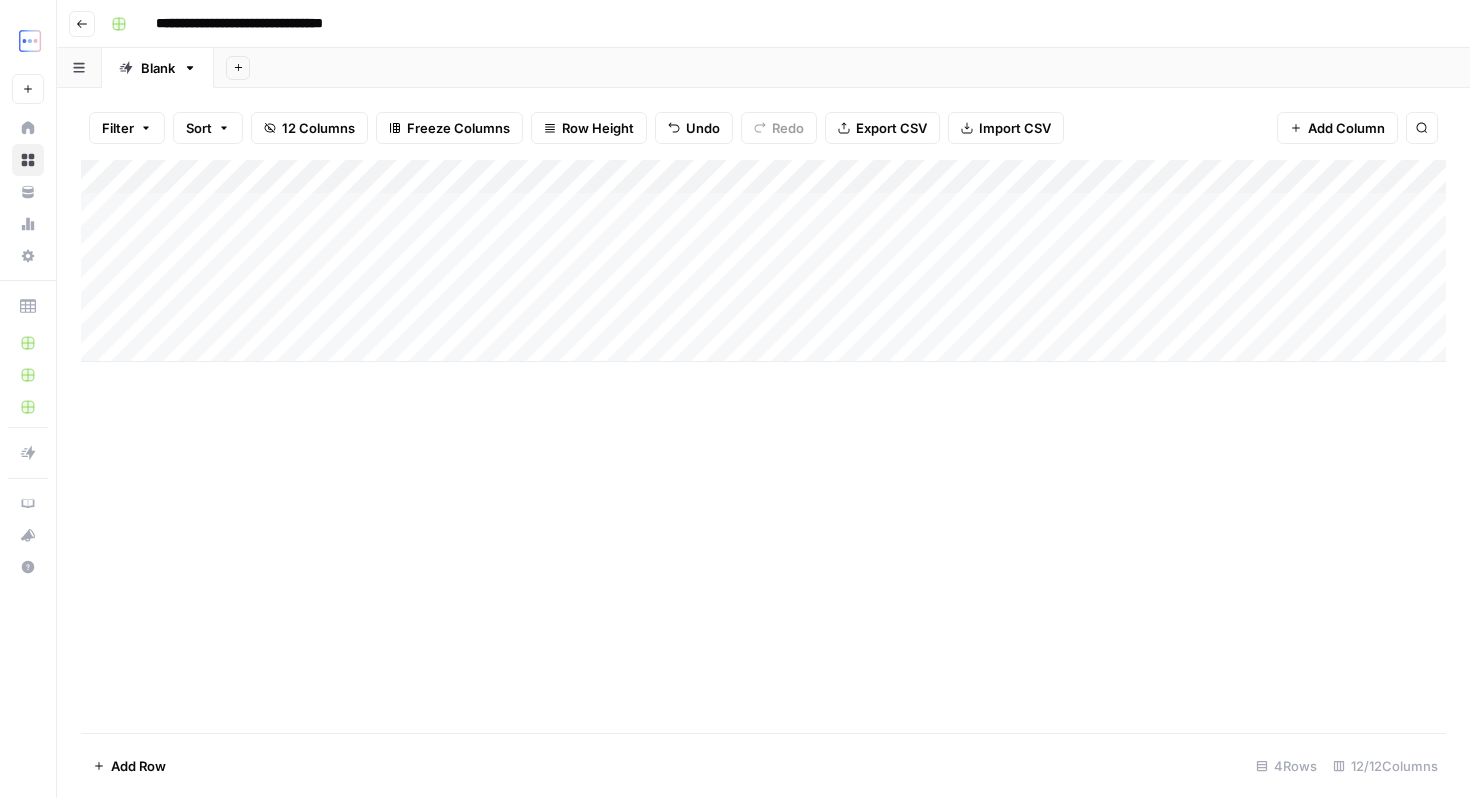 click on "Add Column" at bounding box center (763, 261) 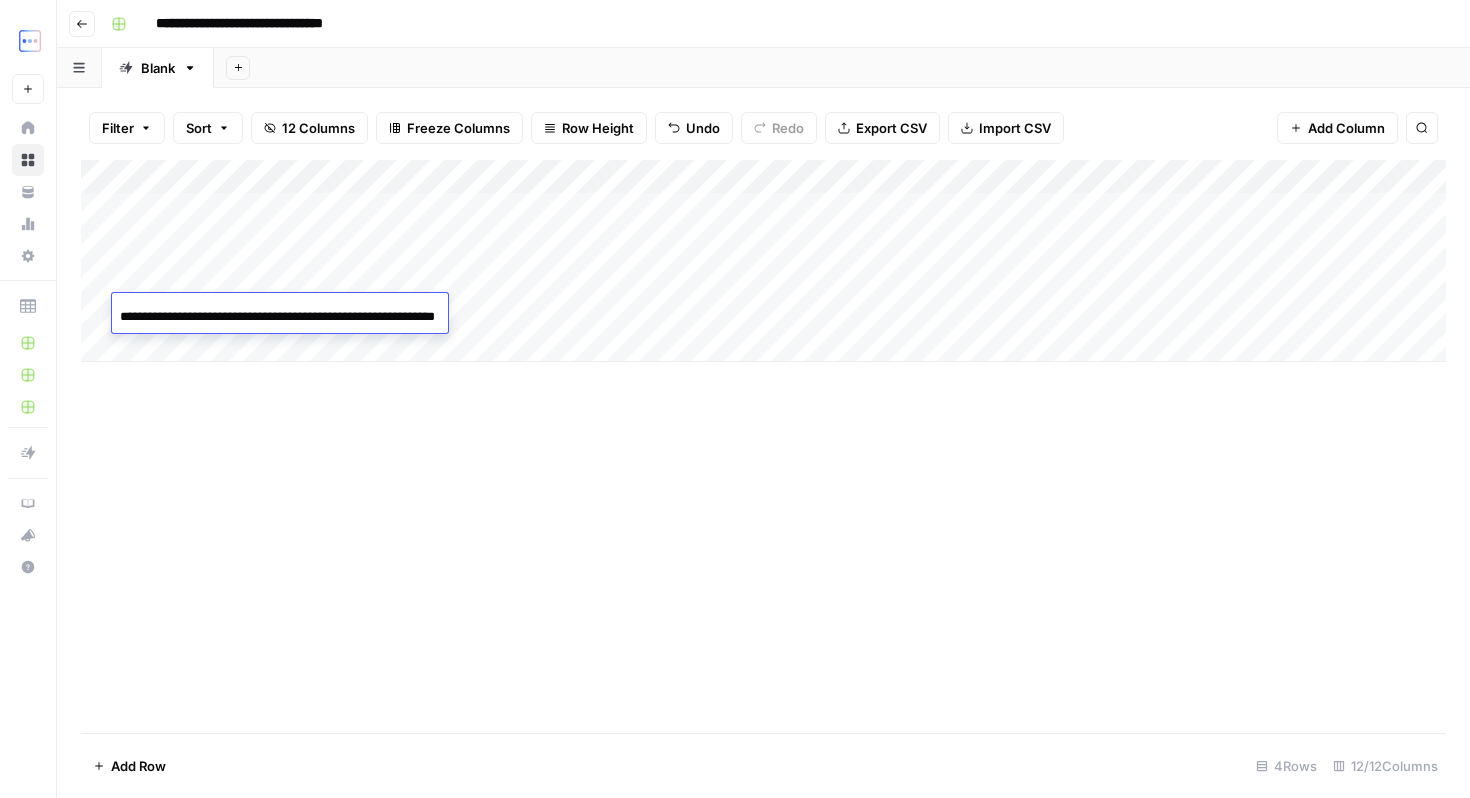 scroll, scrollTop: 0, scrollLeft: 79, axis: horizontal 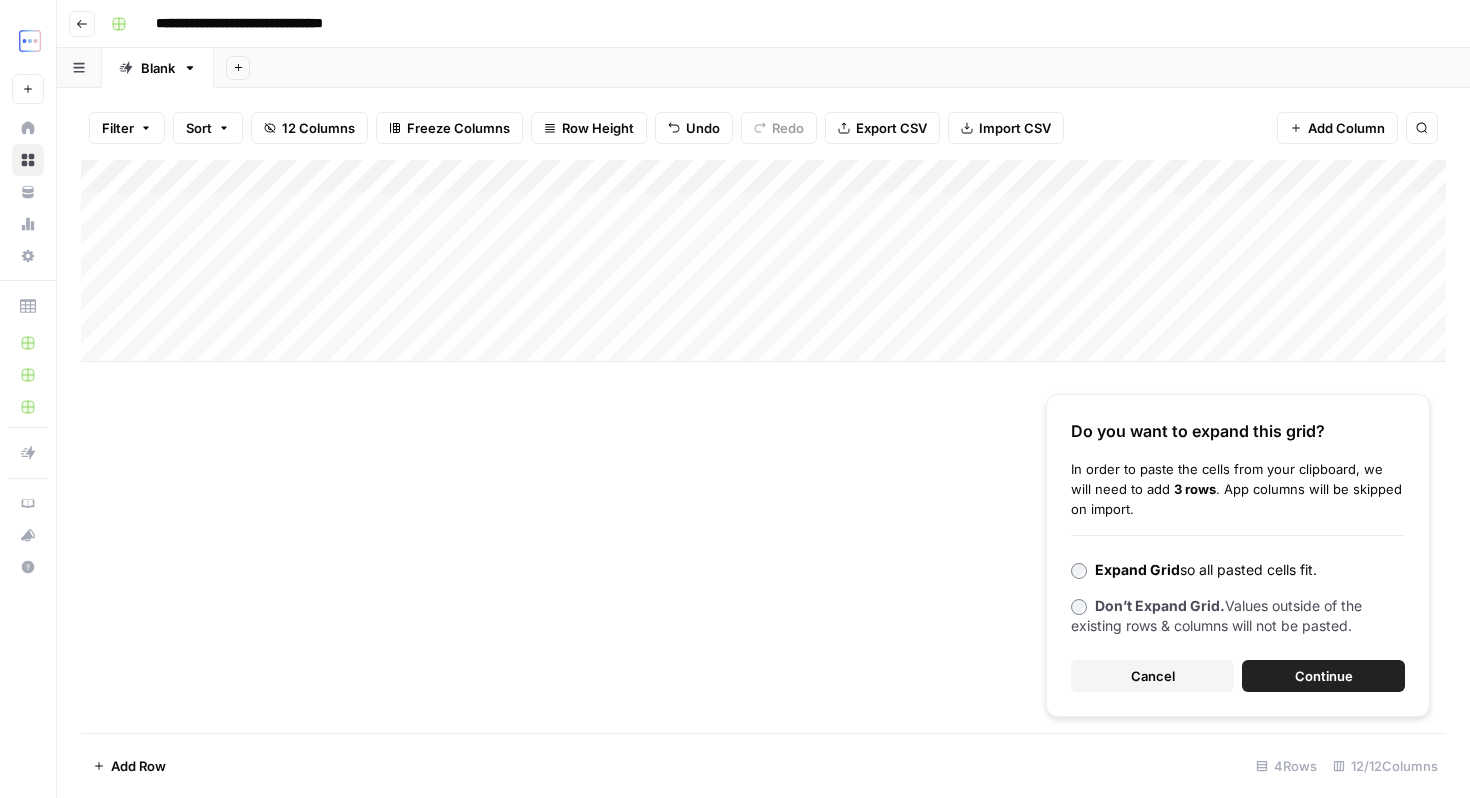 click on "Continue" at bounding box center (1324, 676) 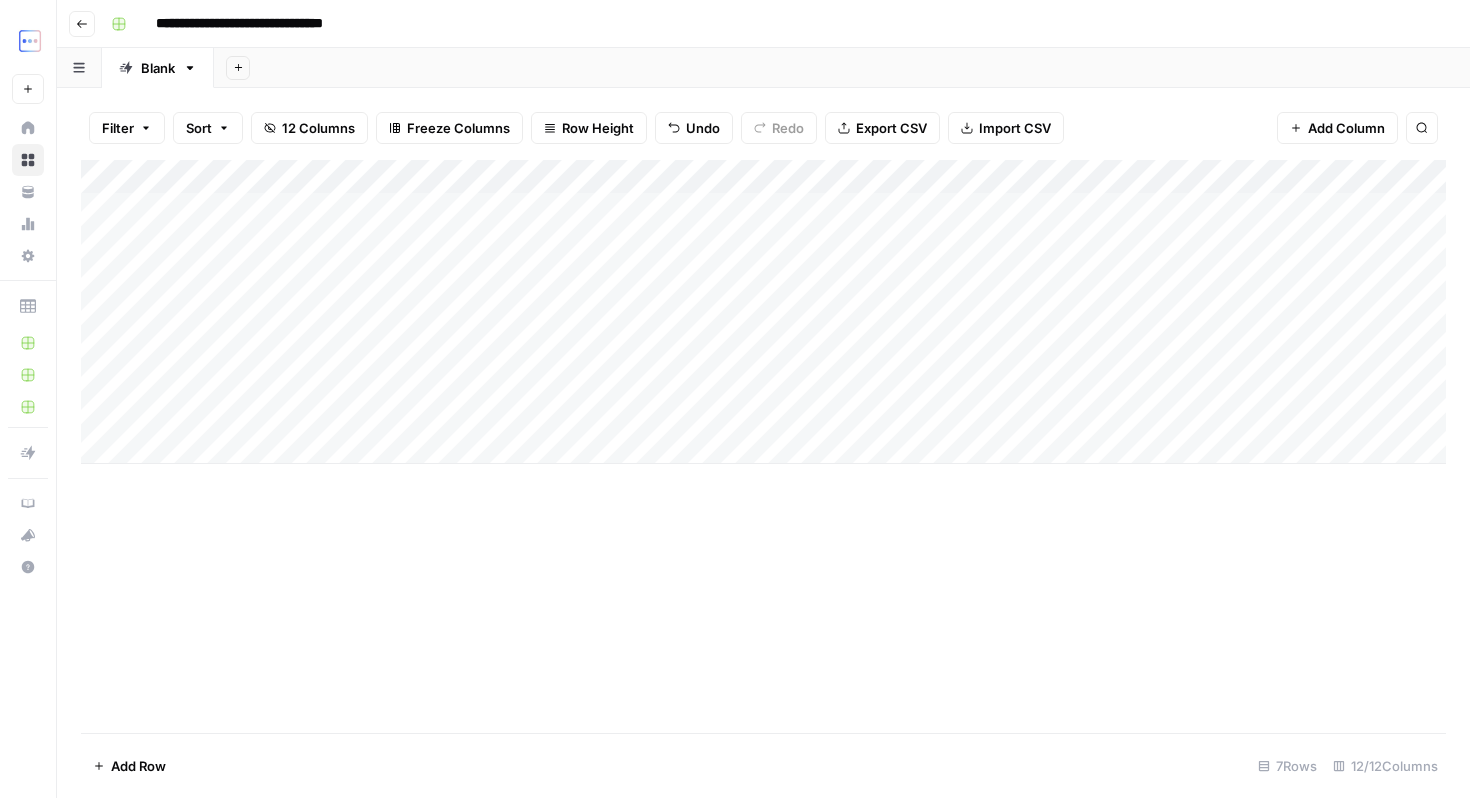 click on "Add Column" at bounding box center (763, 312) 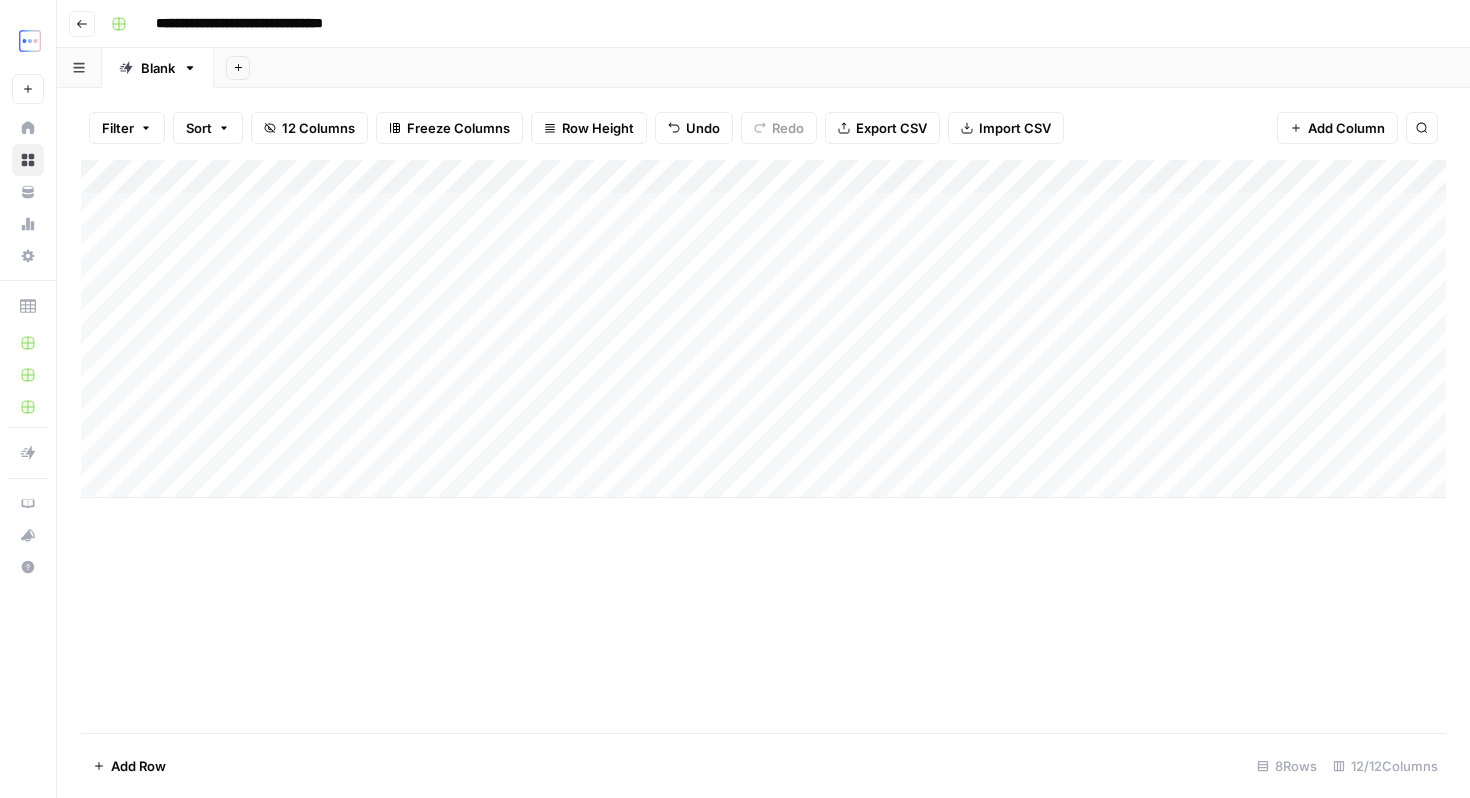 click on "Add Column" at bounding box center (763, 329) 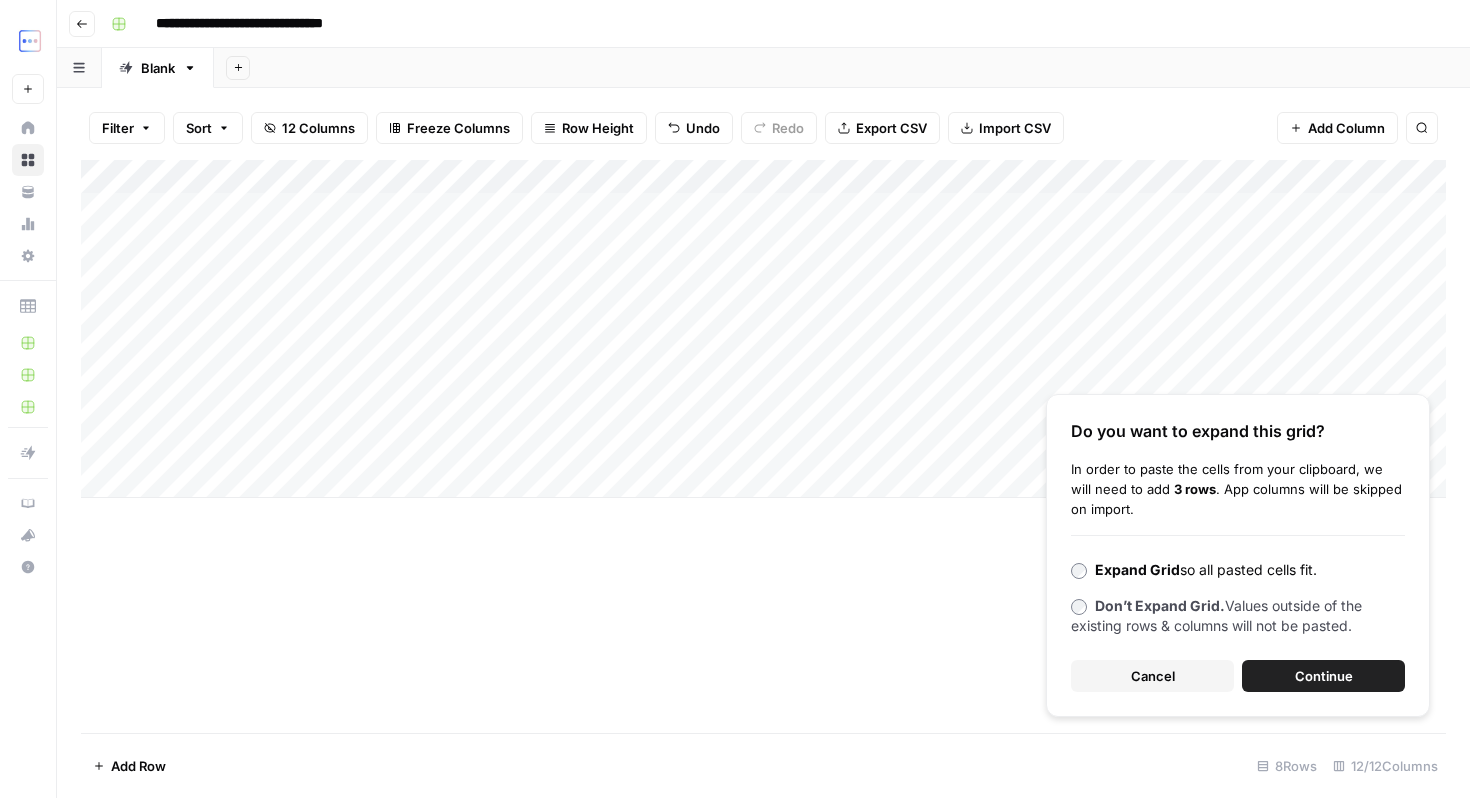 click on "Continue" at bounding box center [1324, 676] 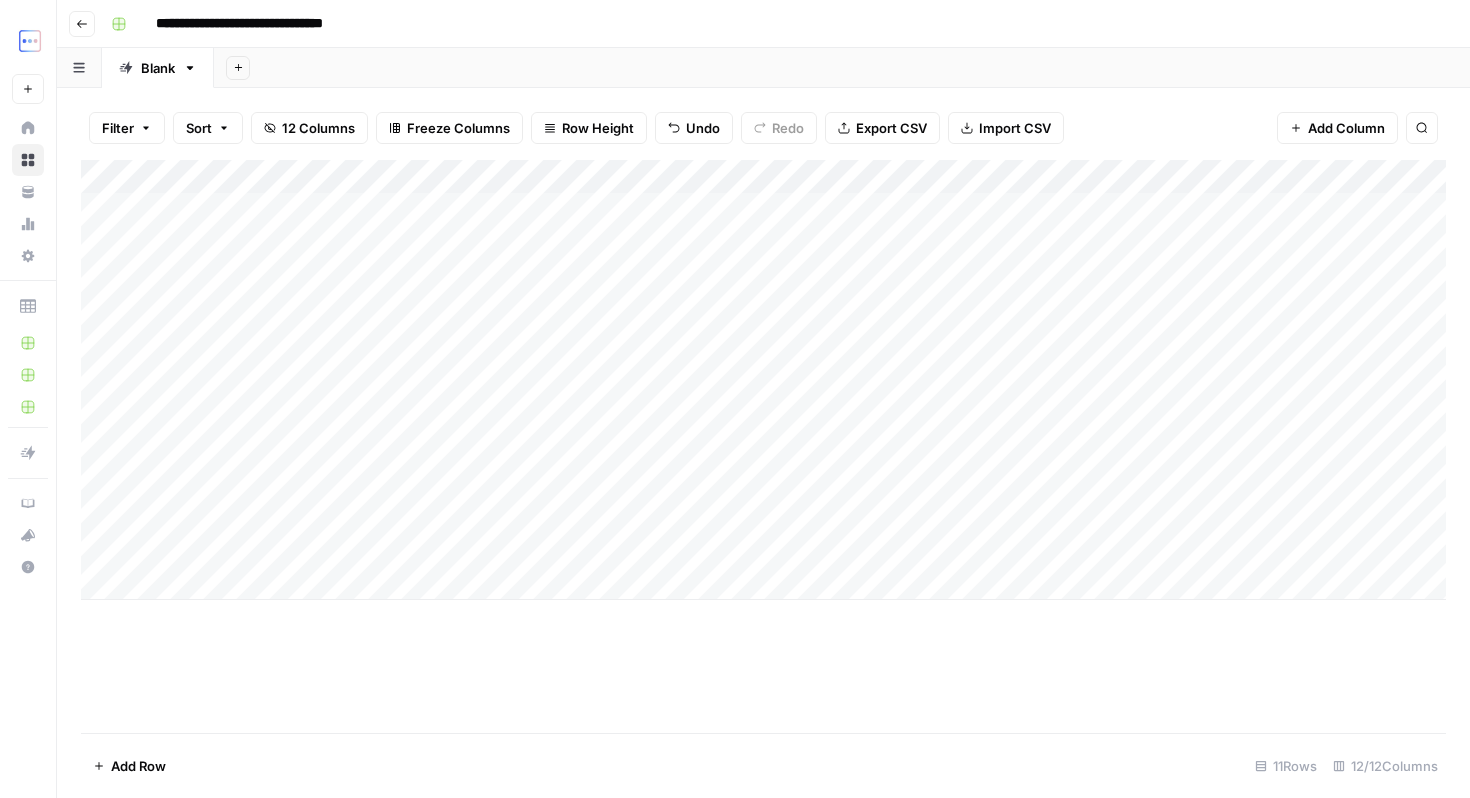 click on "Add Column" at bounding box center (763, 380) 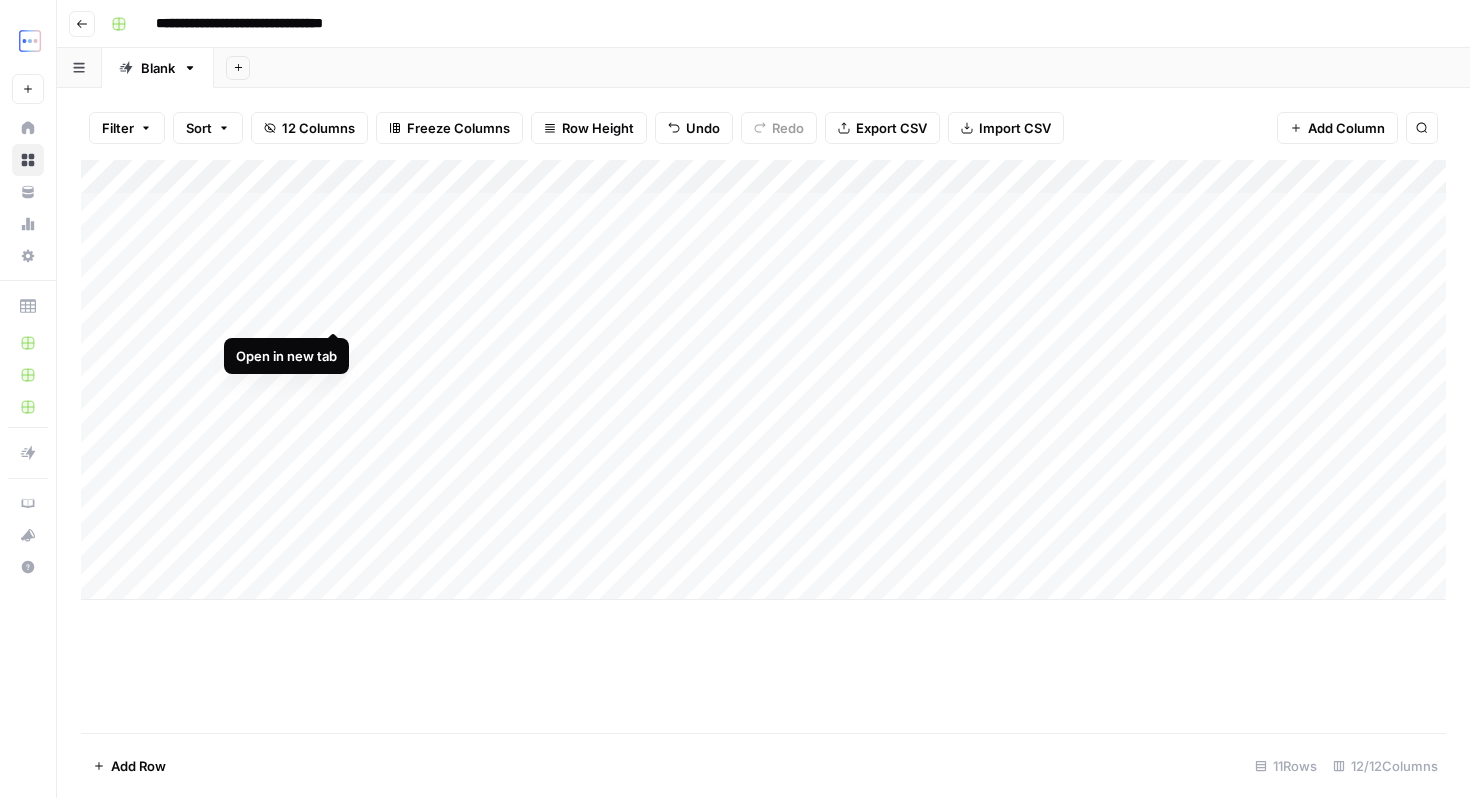 click on "Add Column" at bounding box center [763, 380] 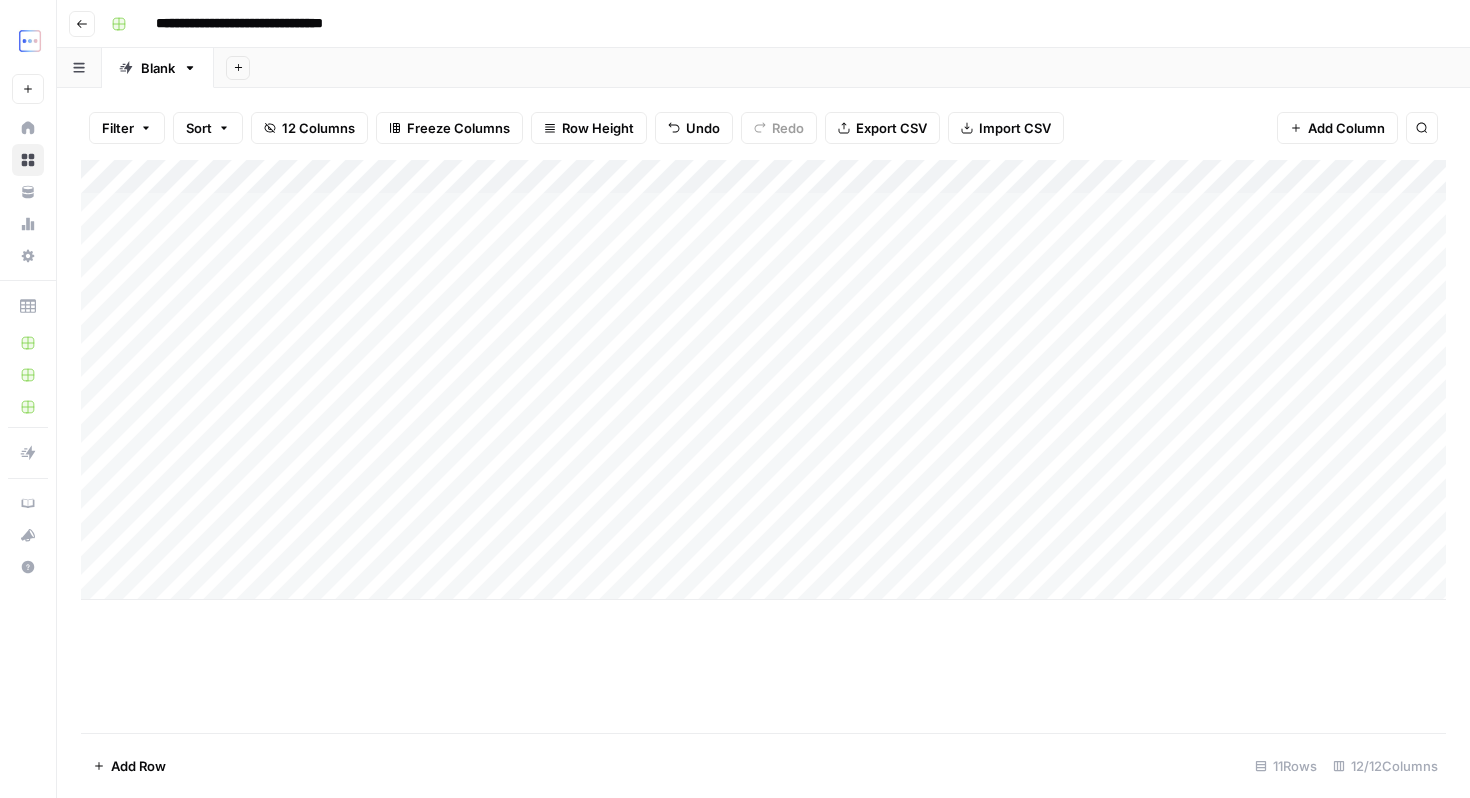 click on "Add Column" at bounding box center (763, 380) 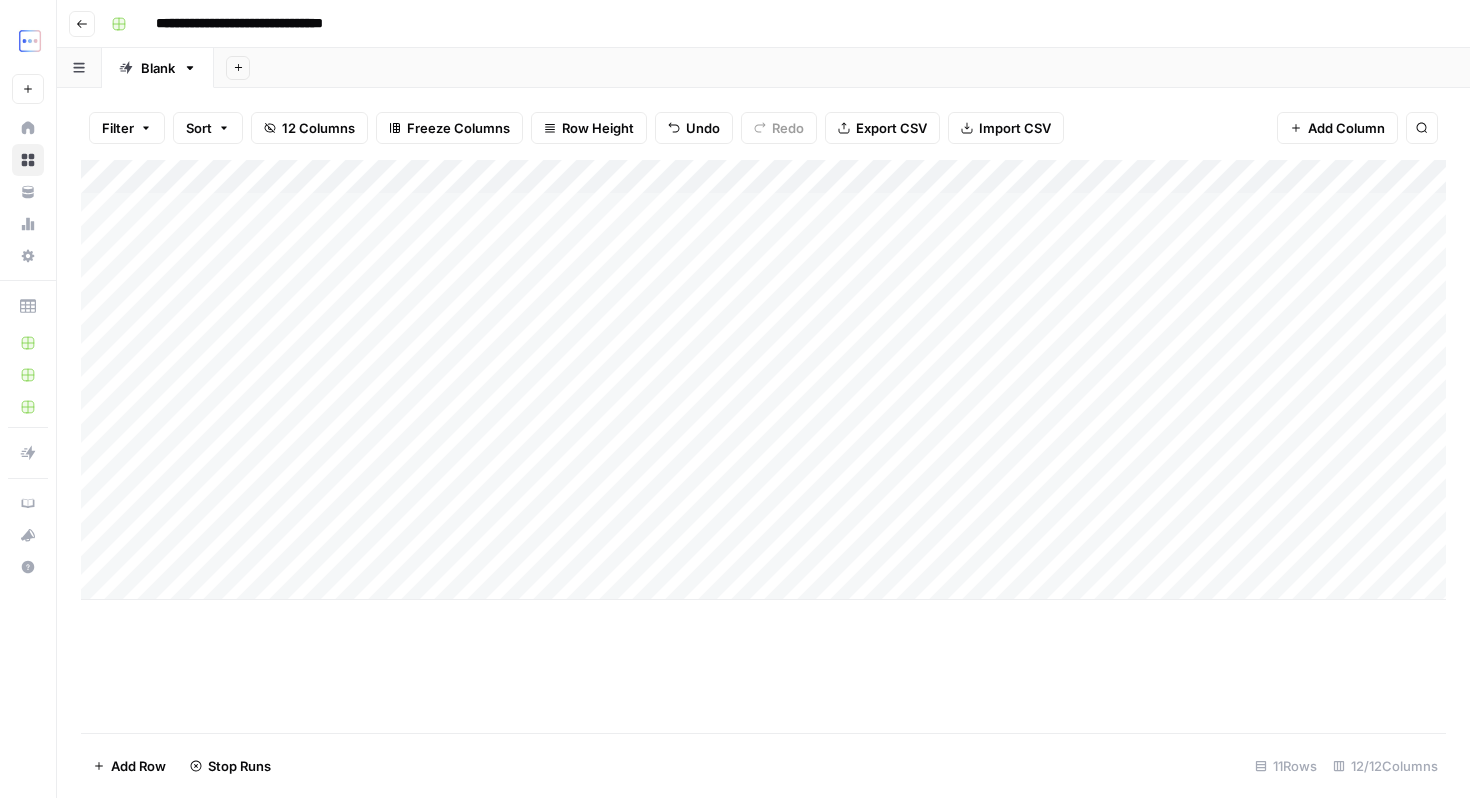 click on "Add Column" at bounding box center (763, 380) 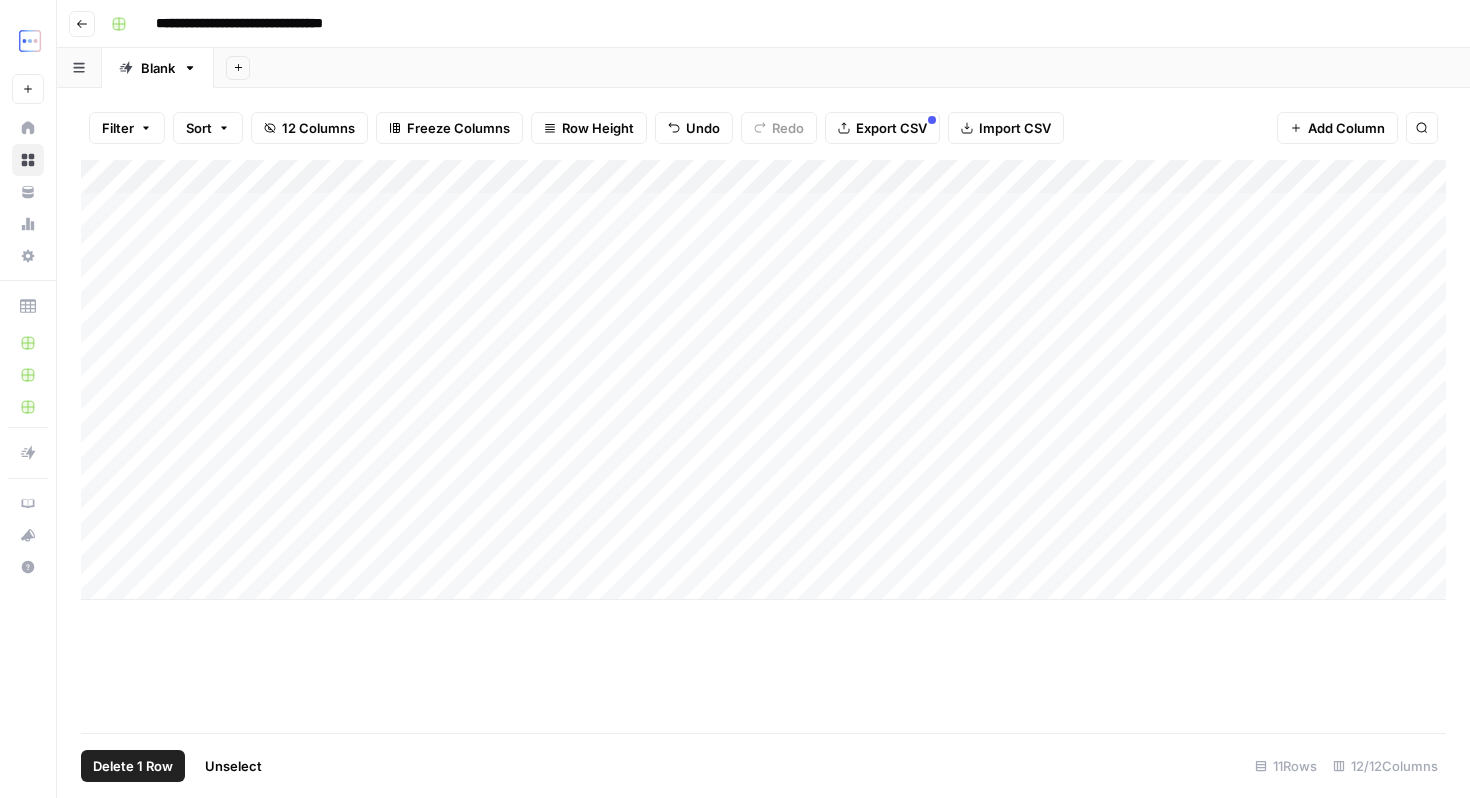 click on "Delete 1 Row" at bounding box center (133, 766) 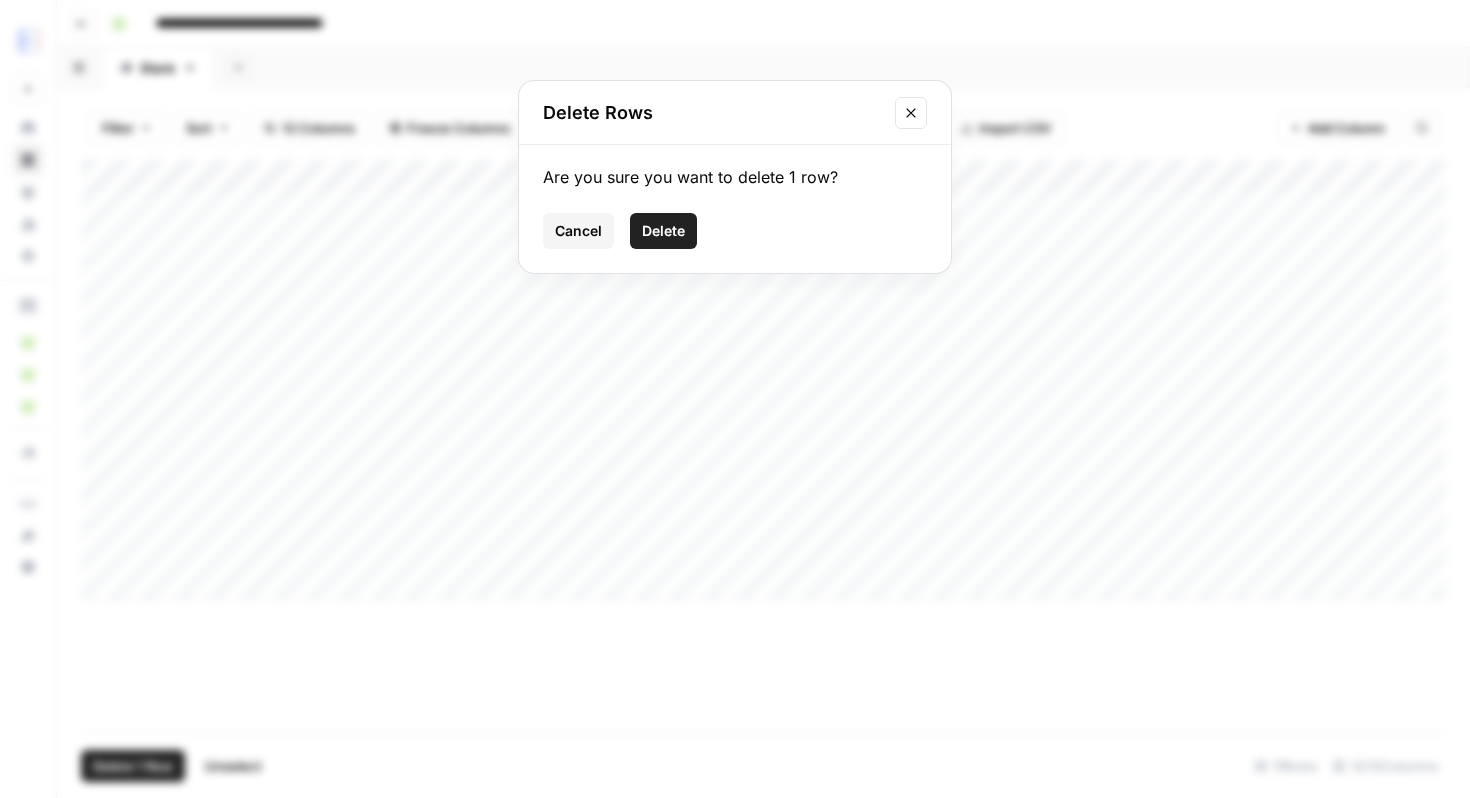 click on "Delete" at bounding box center (663, 231) 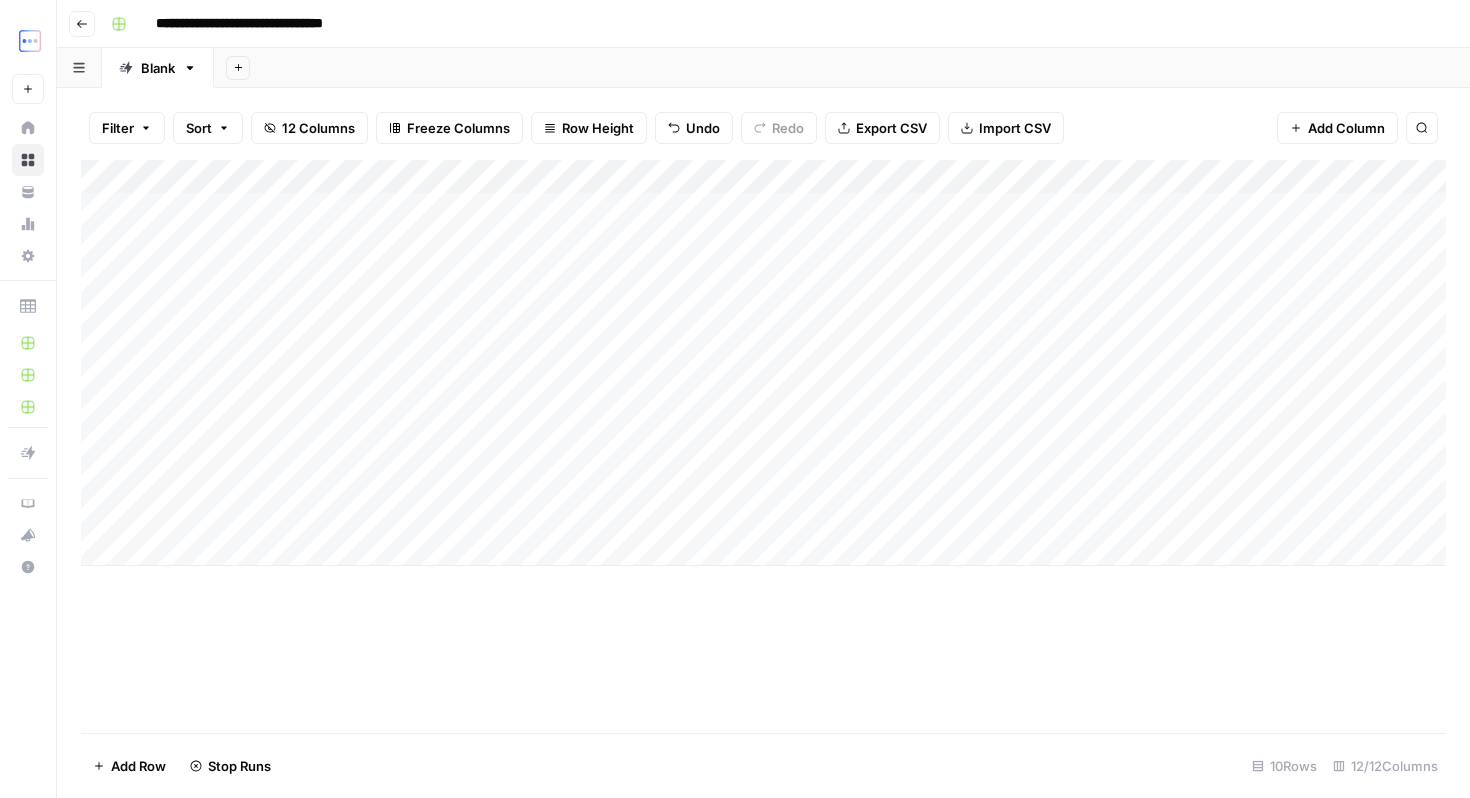 click on "Add Column" at bounding box center (763, 363) 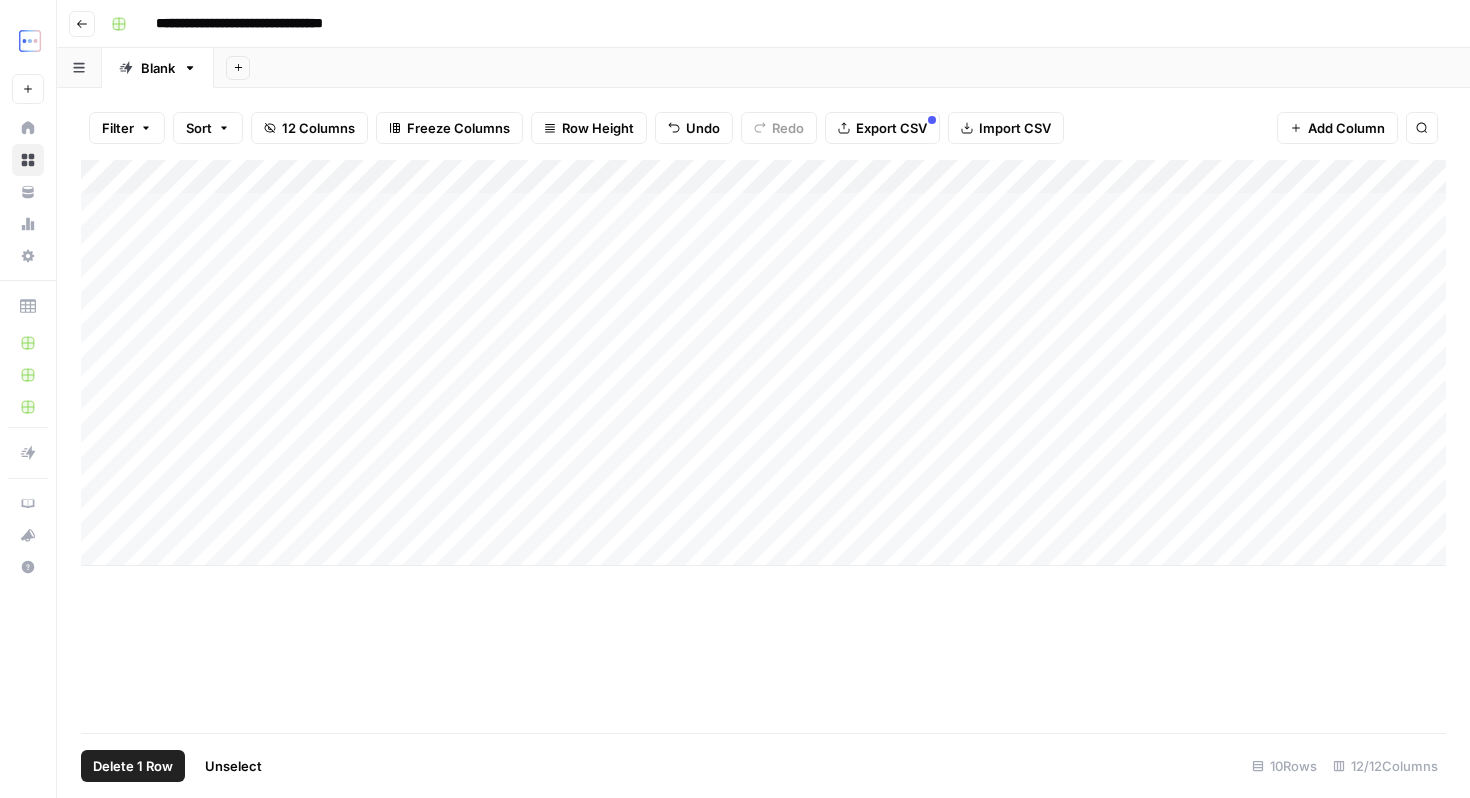 click on "Delete 1 Row" at bounding box center (133, 766) 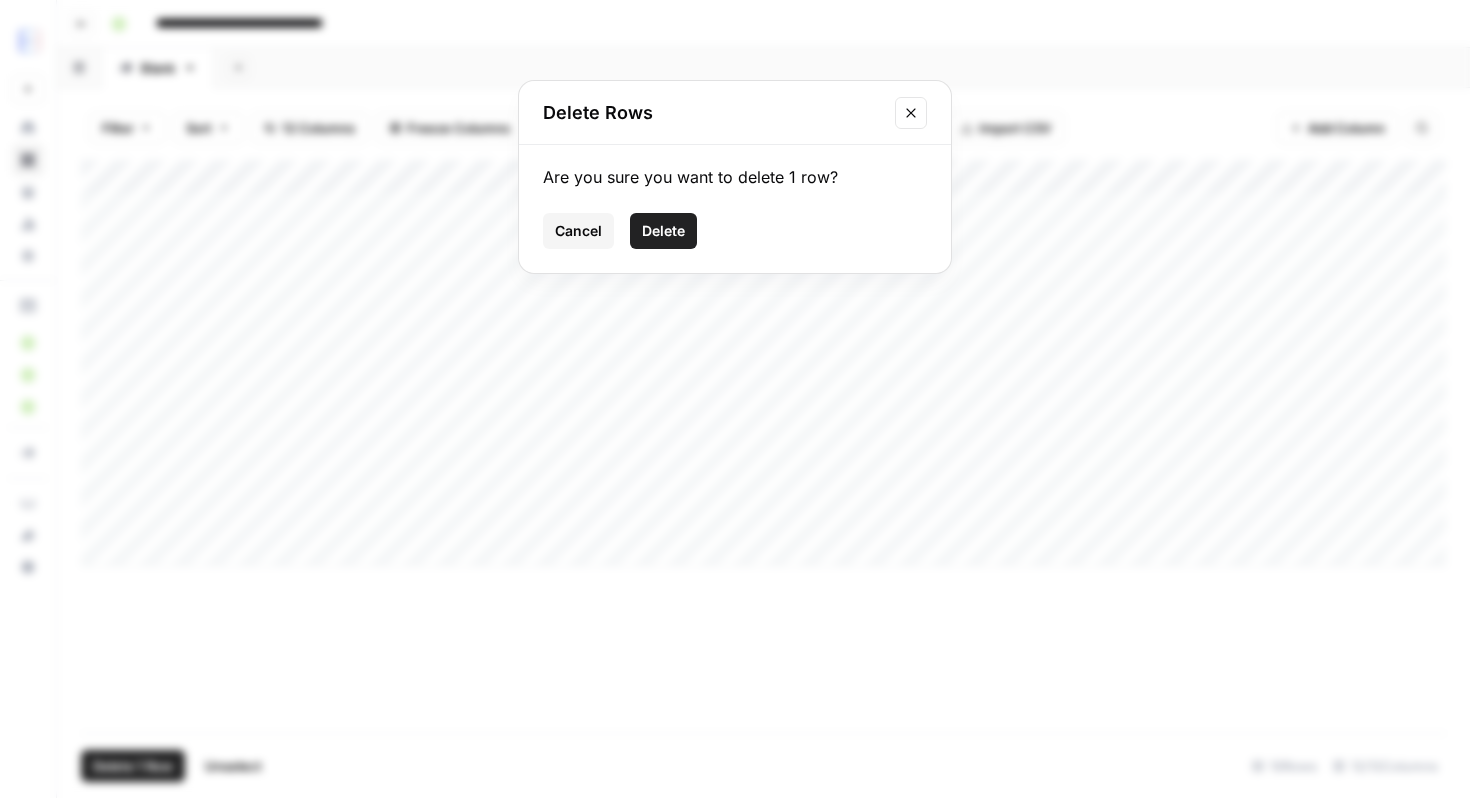 click on "Delete" at bounding box center [663, 231] 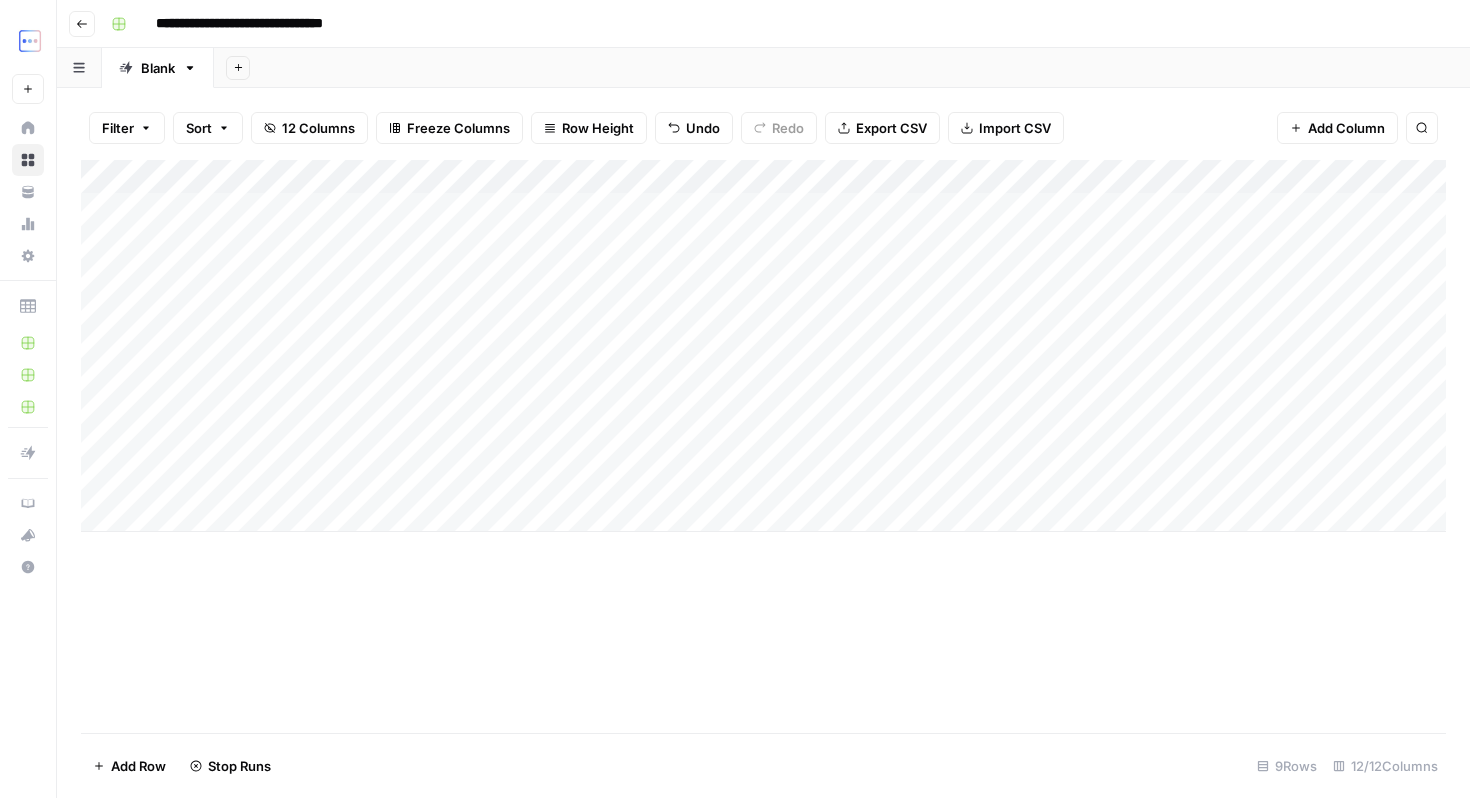 click on "Add Column" at bounding box center (763, 346) 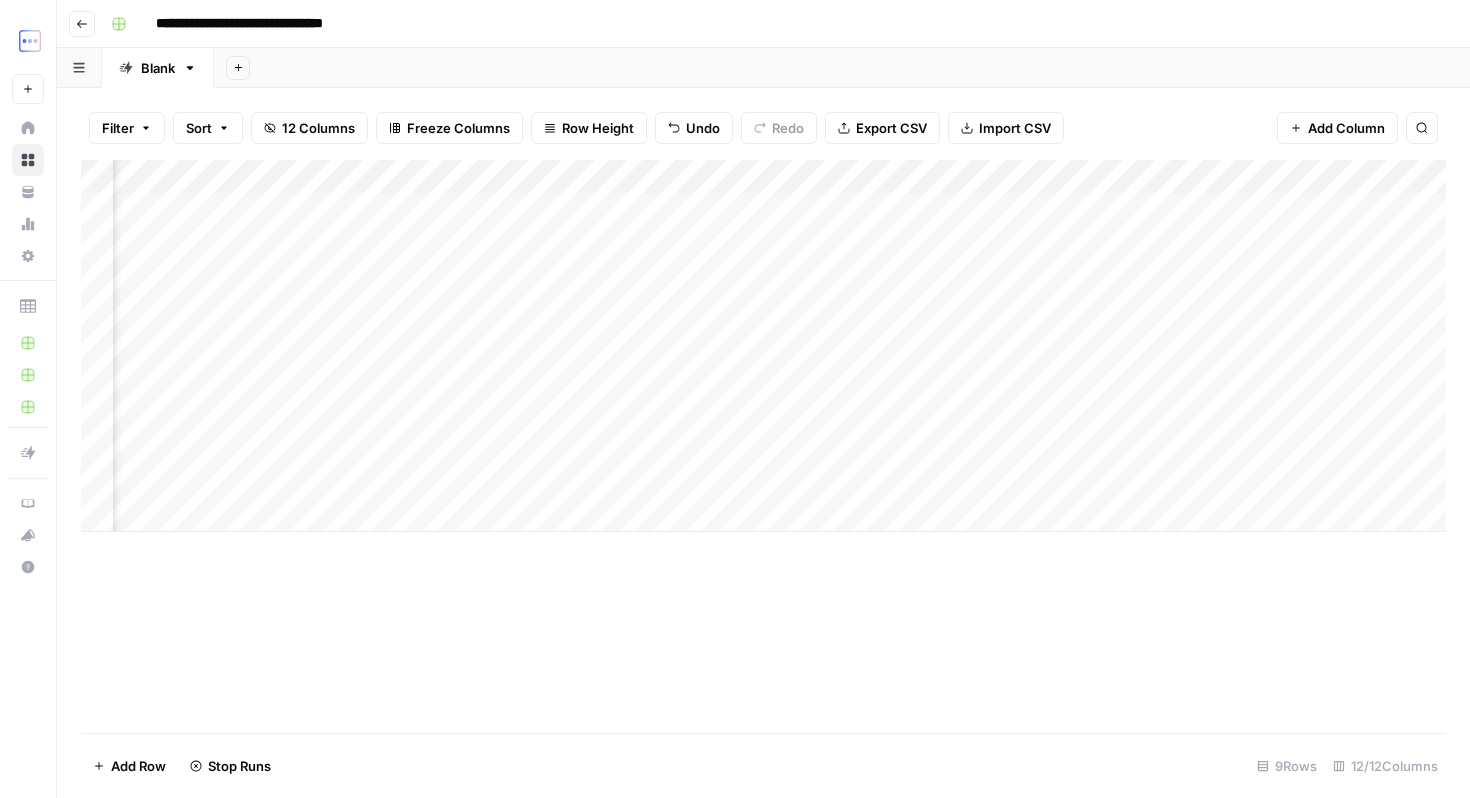 scroll, scrollTop: 0, scrollLeft: 422, axis: horizontal 